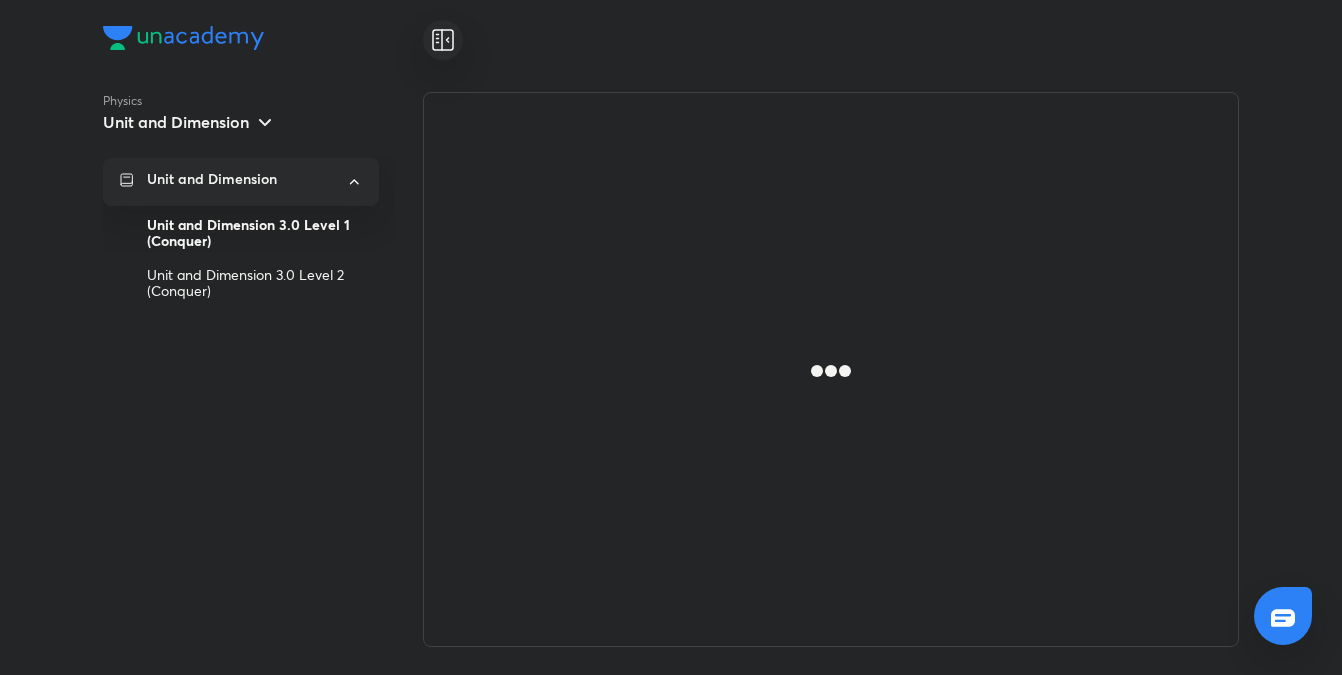 scroll, scrollTop: 0, scrollLeft: 0, axis: both 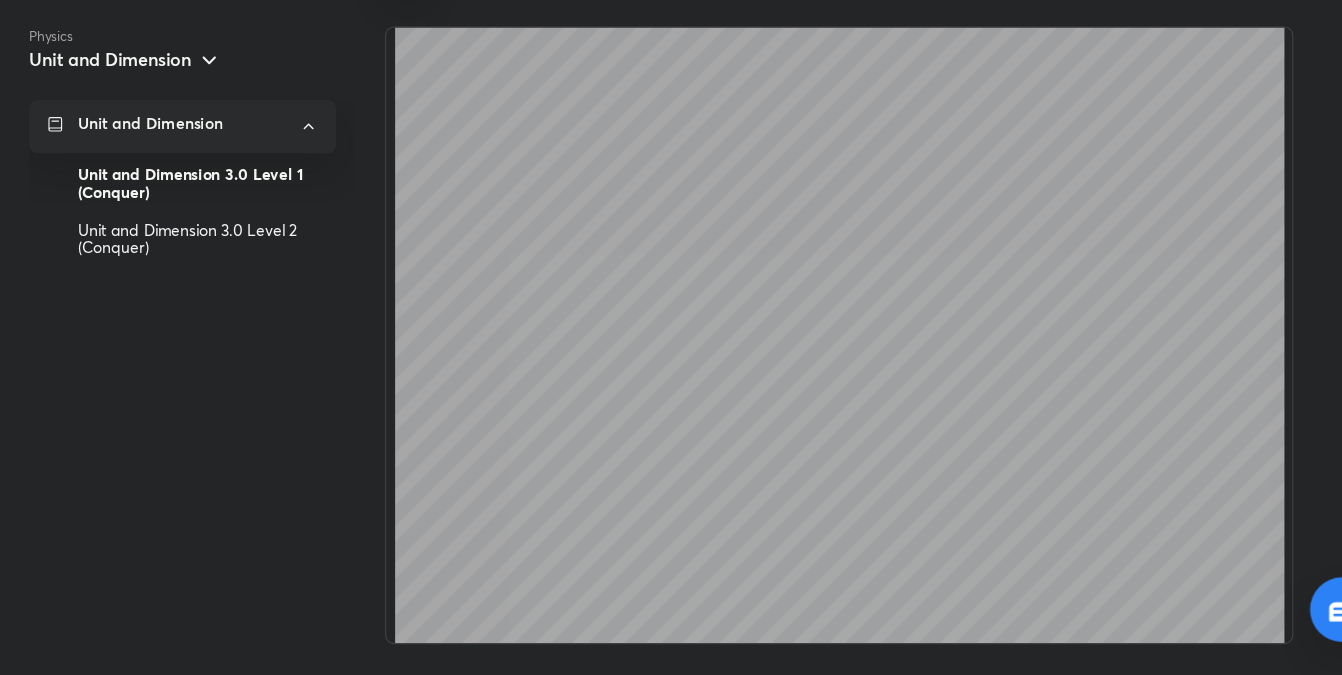 click on "Unit and Dimension" at bounding box center (176, 122) 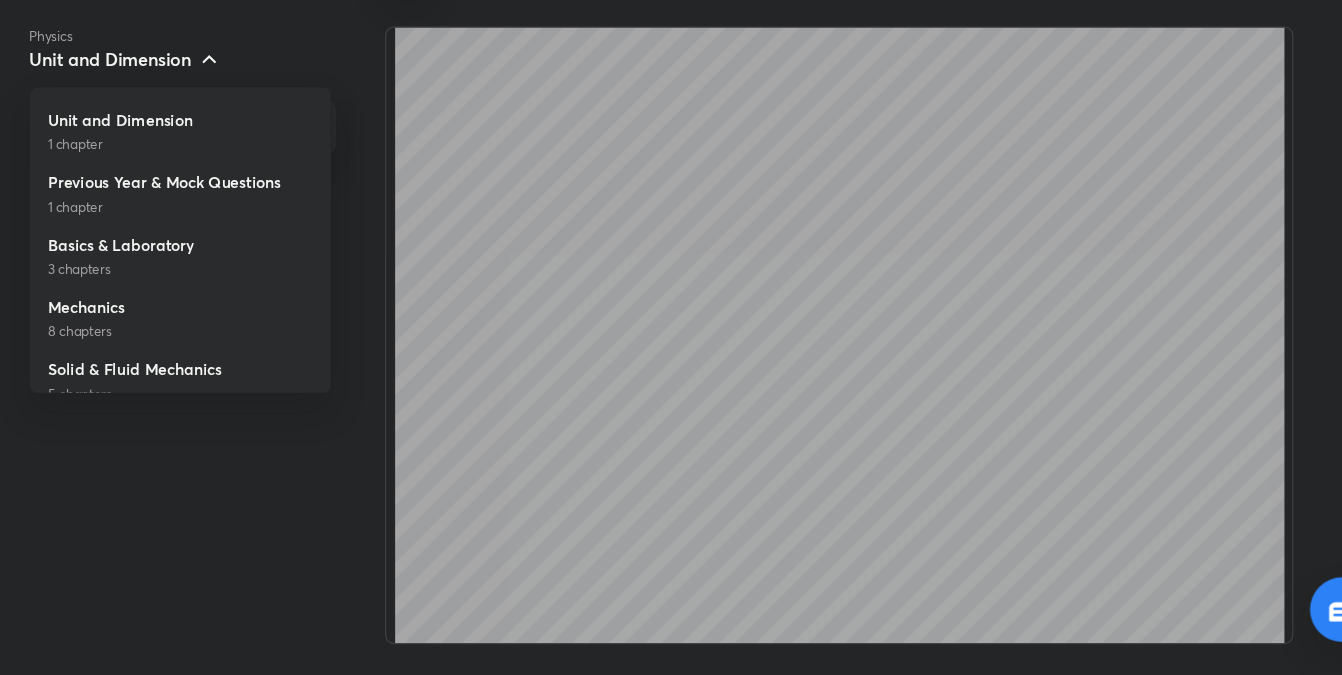 scroll, scrollTop: 0, scrollLeft: 0, axis: both 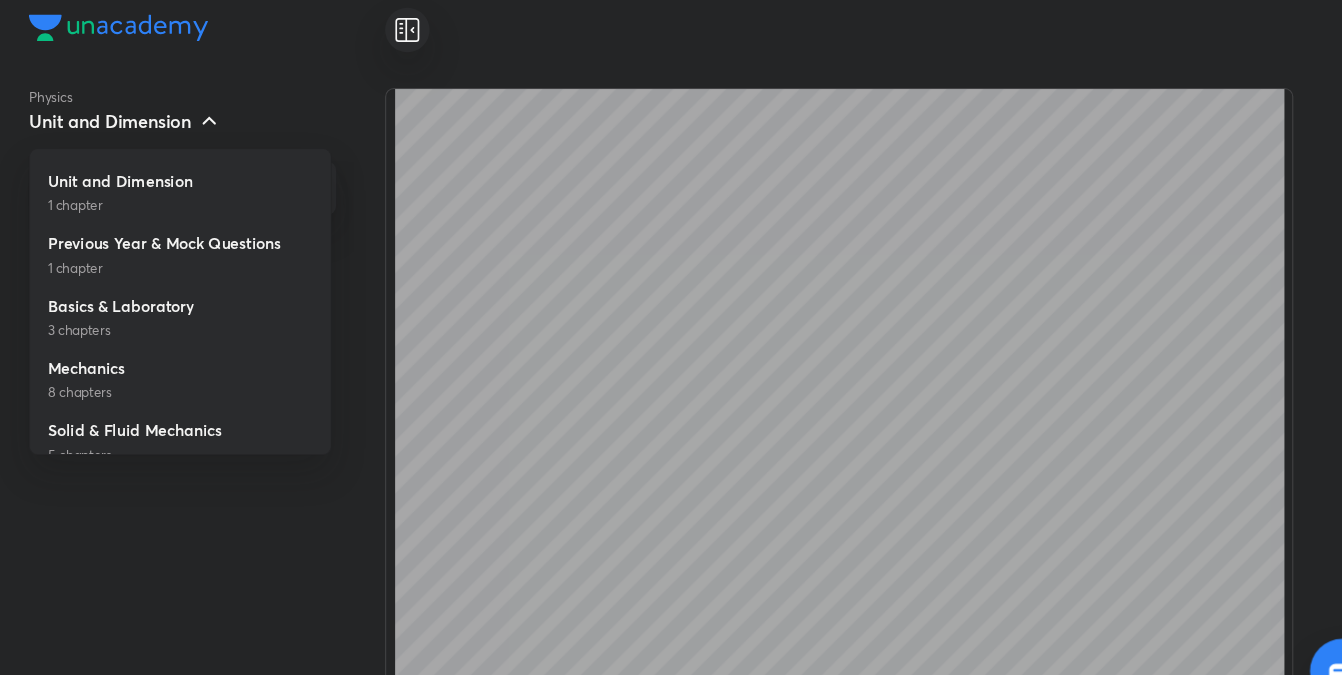 click at bounding box center (671, 337) 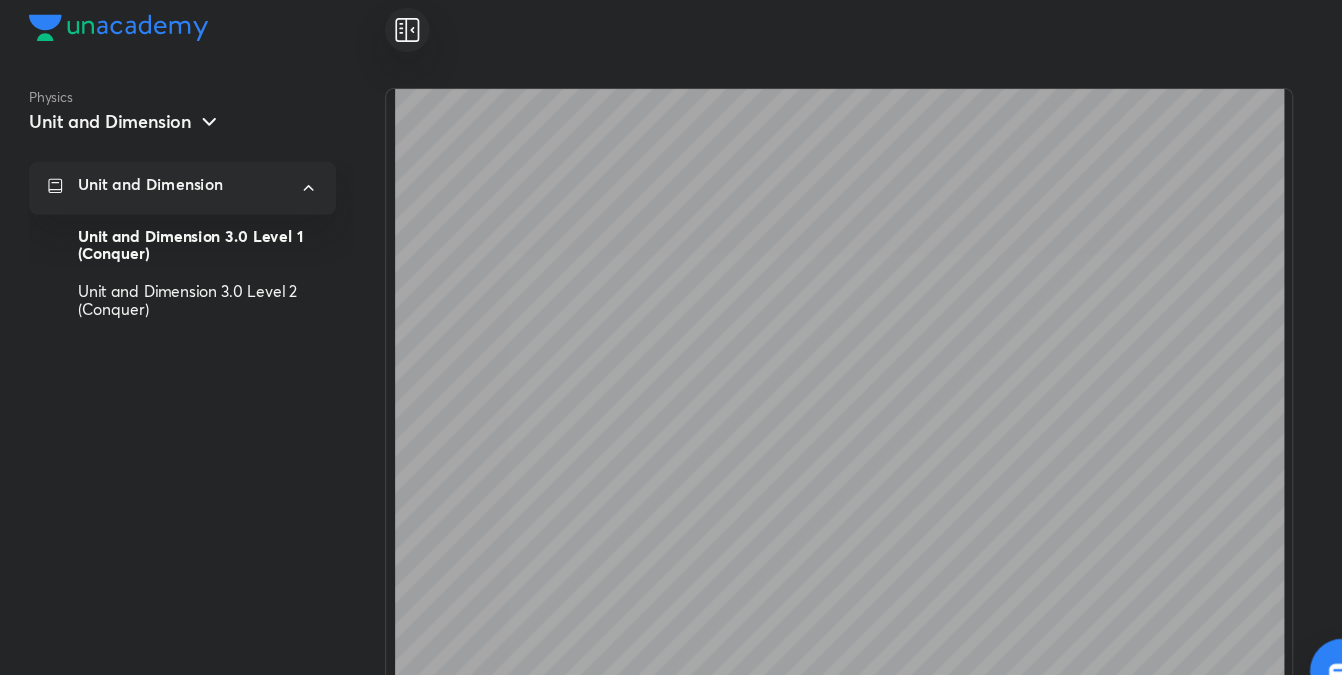 click 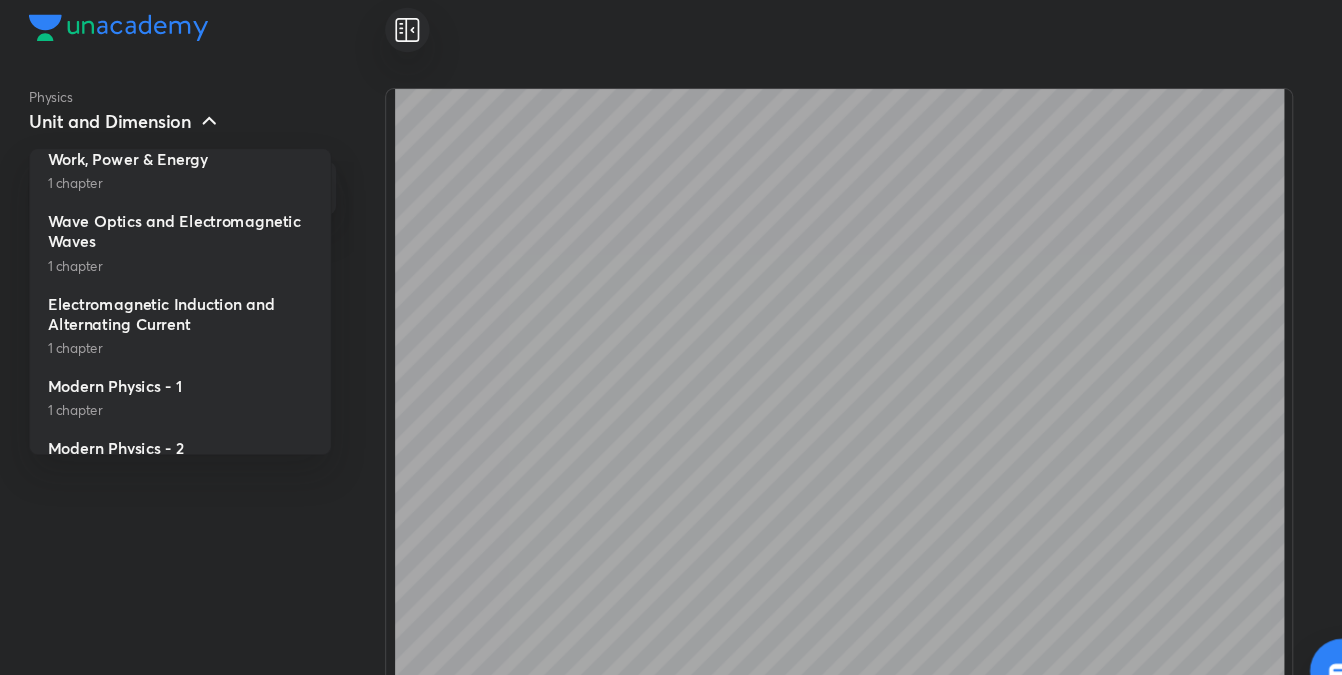 scroll, scrollTop: 1063, scrollLeft: 0, axis: vertical 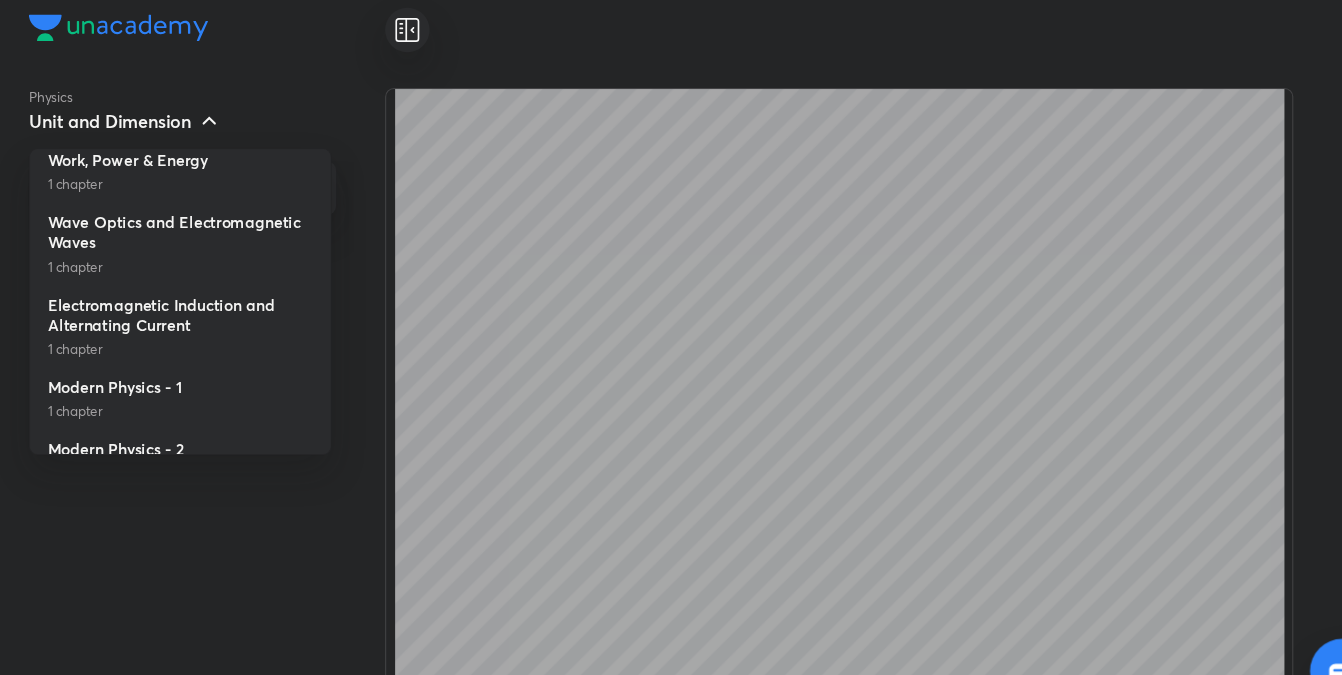 click at bounding box center [671, 337] 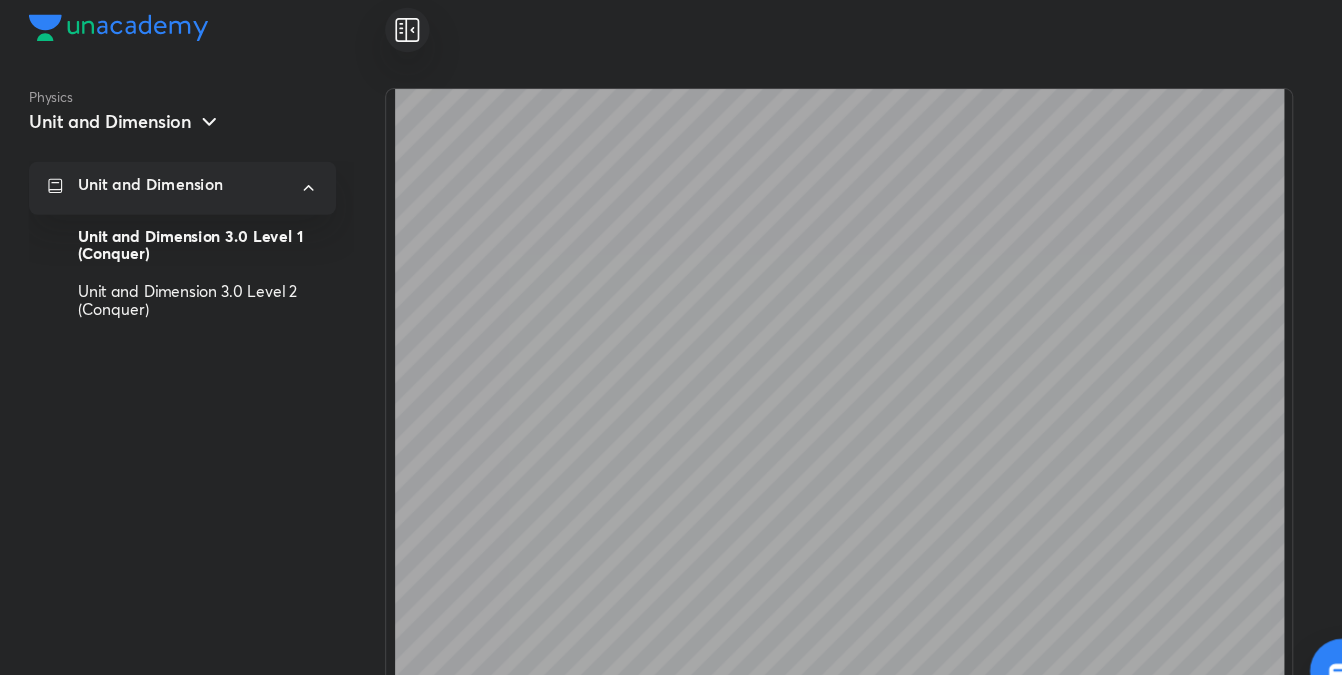 click on "Unit and Dimension" at bounding box center [190, 122] 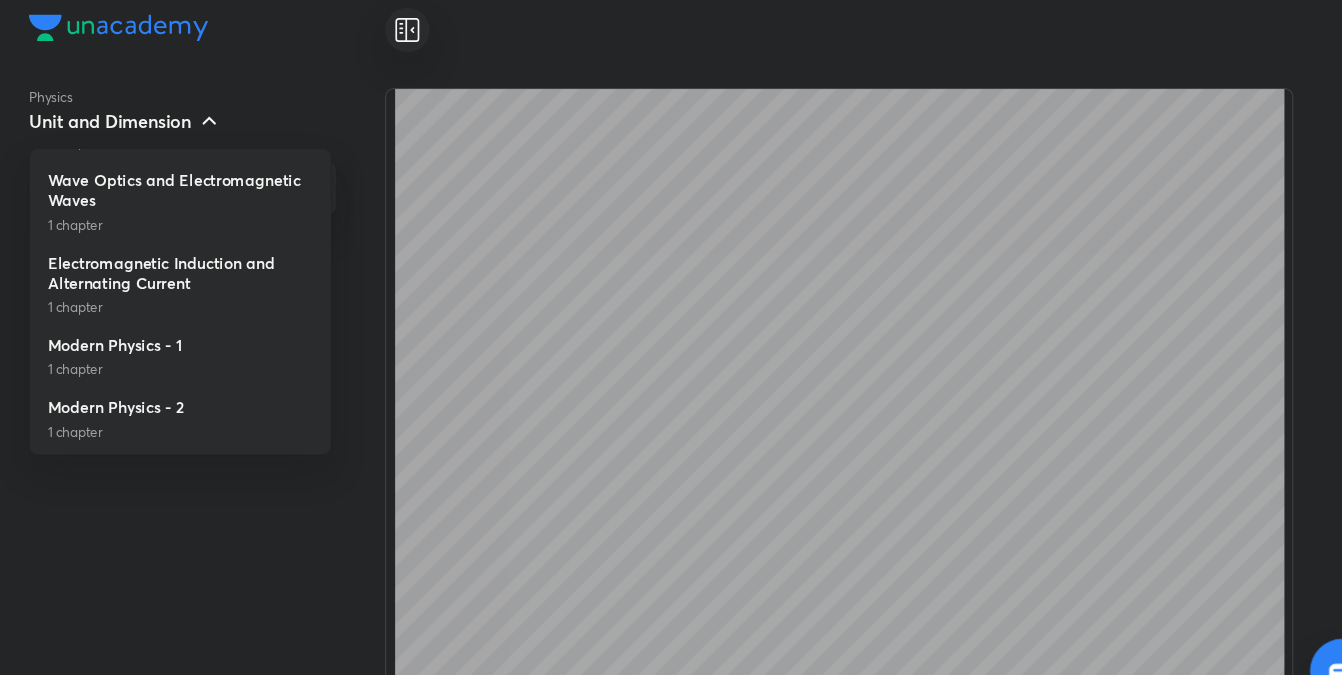 scroll, scrollTop: 1116, scrollLeft: 0, axis: vertical 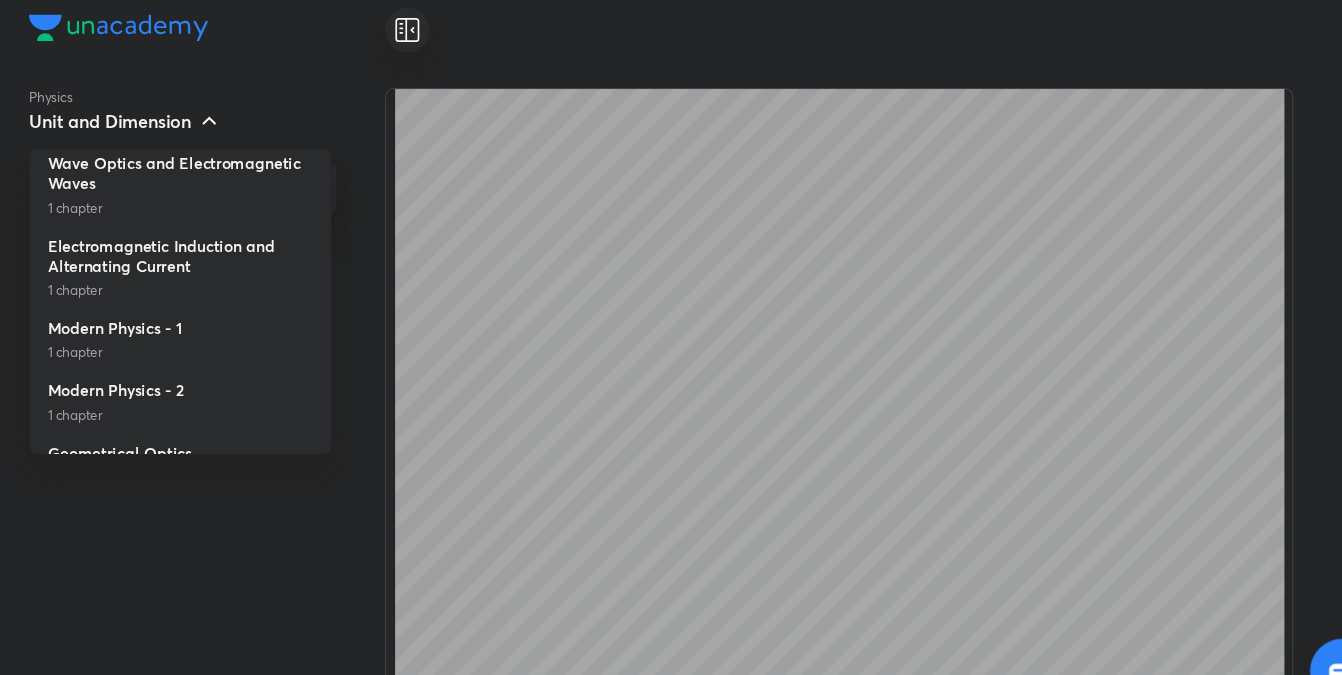 click on "1   chapter" at bounding box center (239, 330) 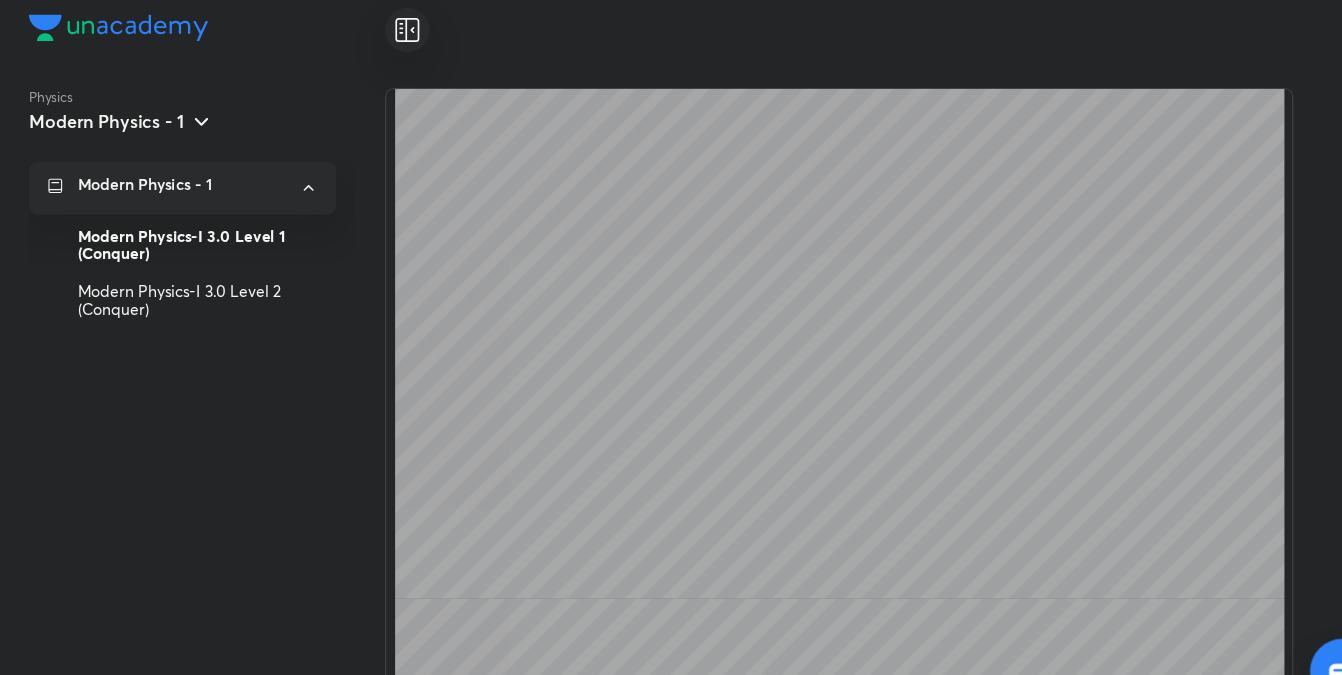 scroll, scrollTop: 1616, scrollLeft: 0, axis: vertical 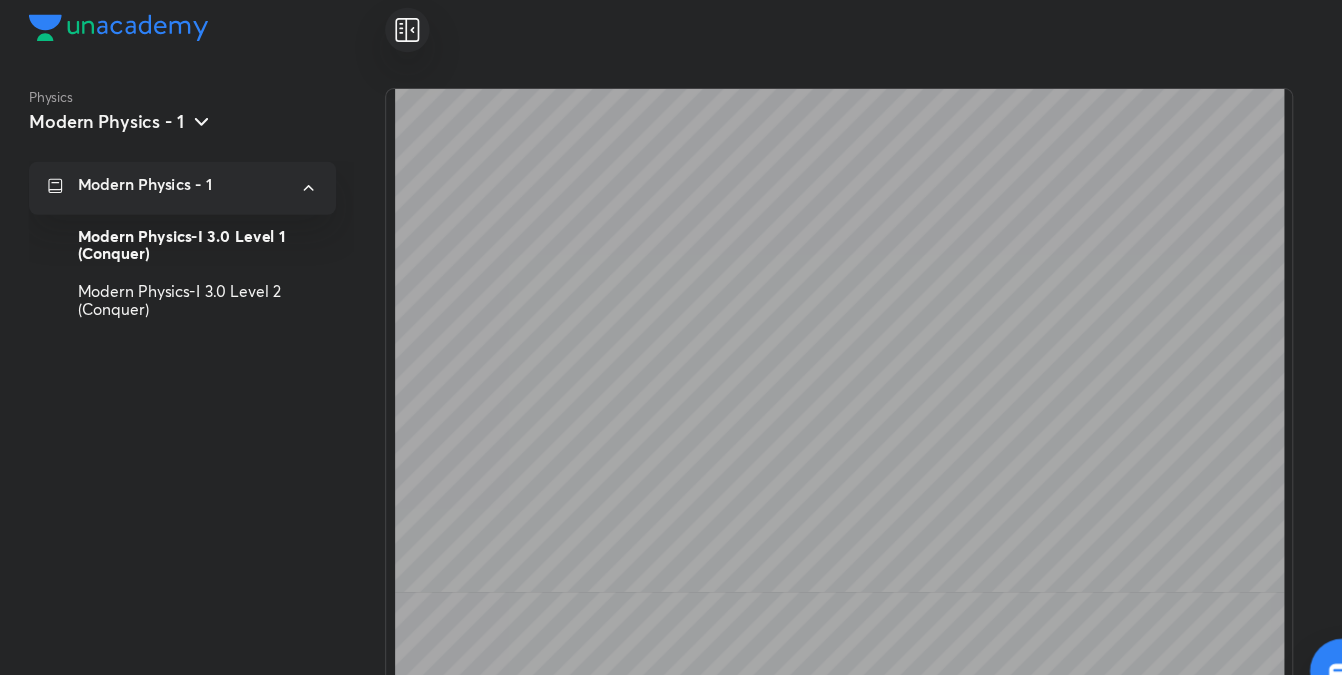 click 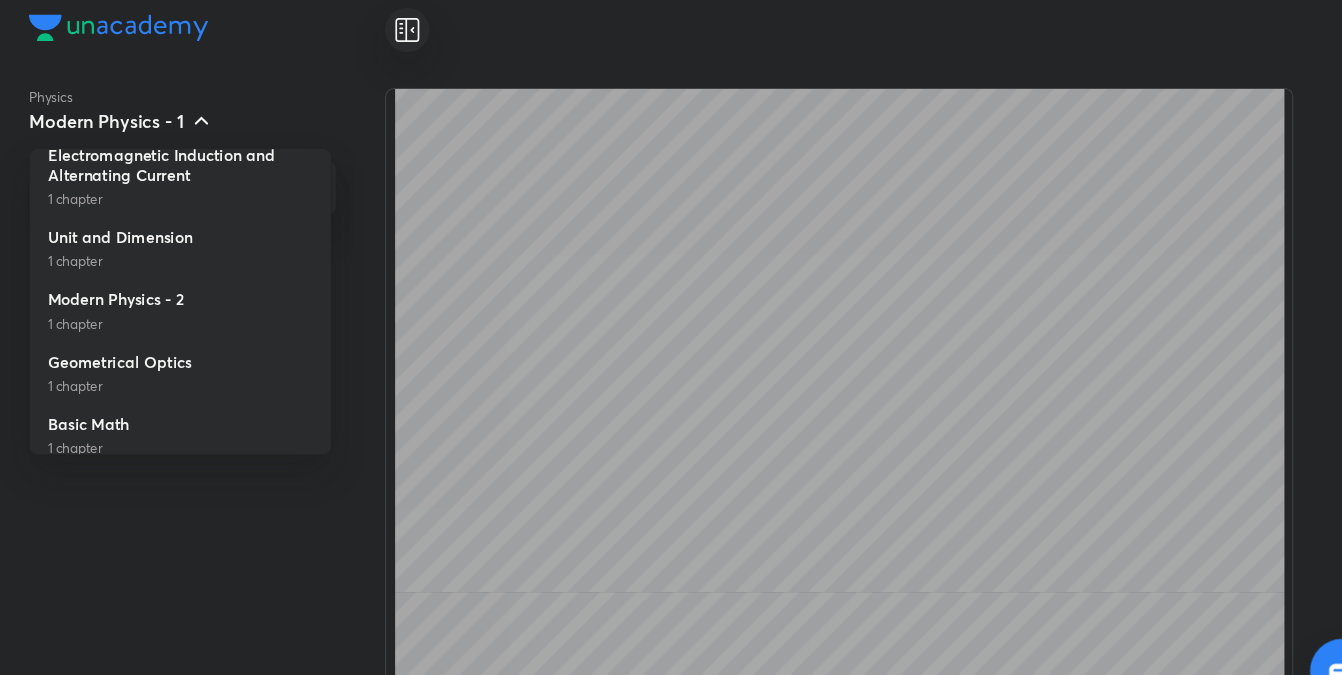 scroll, scrollTop: 1199, scrollLeft: 0, axis: vertical 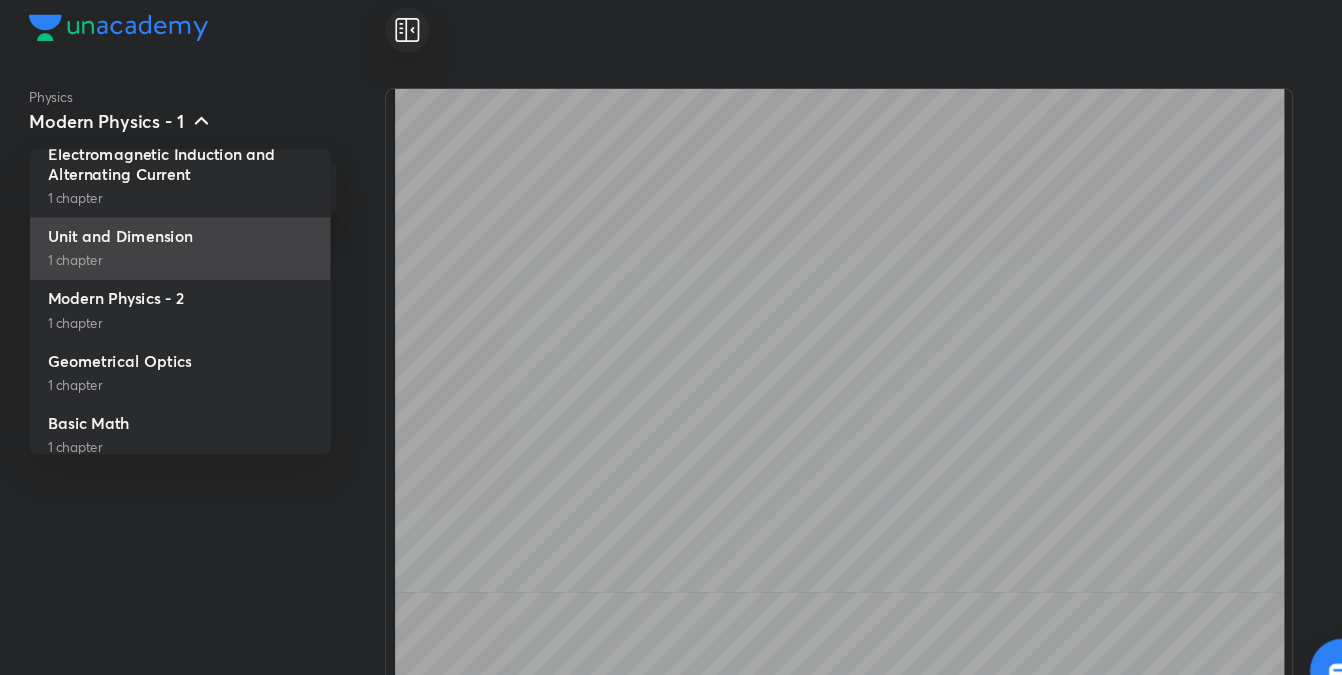 click on "1   chapter" at bounding box center [239, 247] 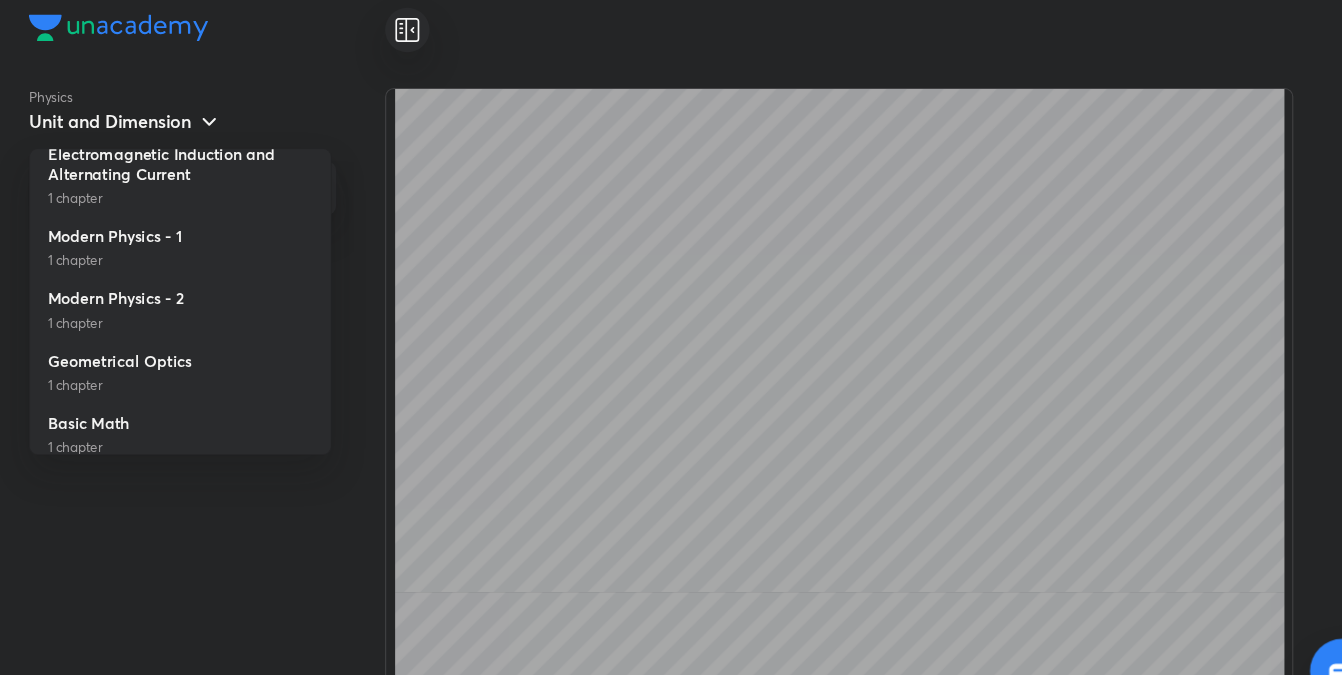 scroll, scrollTop: 0, scrollLeft: 0, axis: both 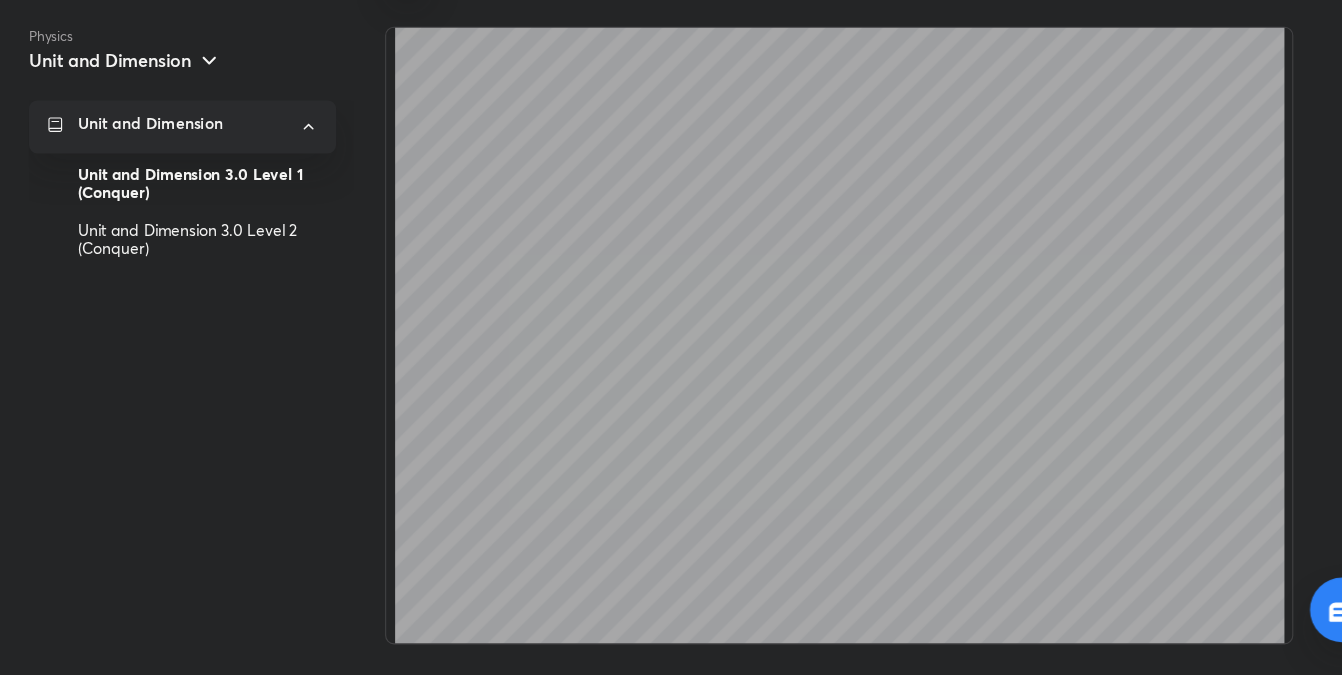 click on "Unit and Dimension" at bounding box center (190, 122) 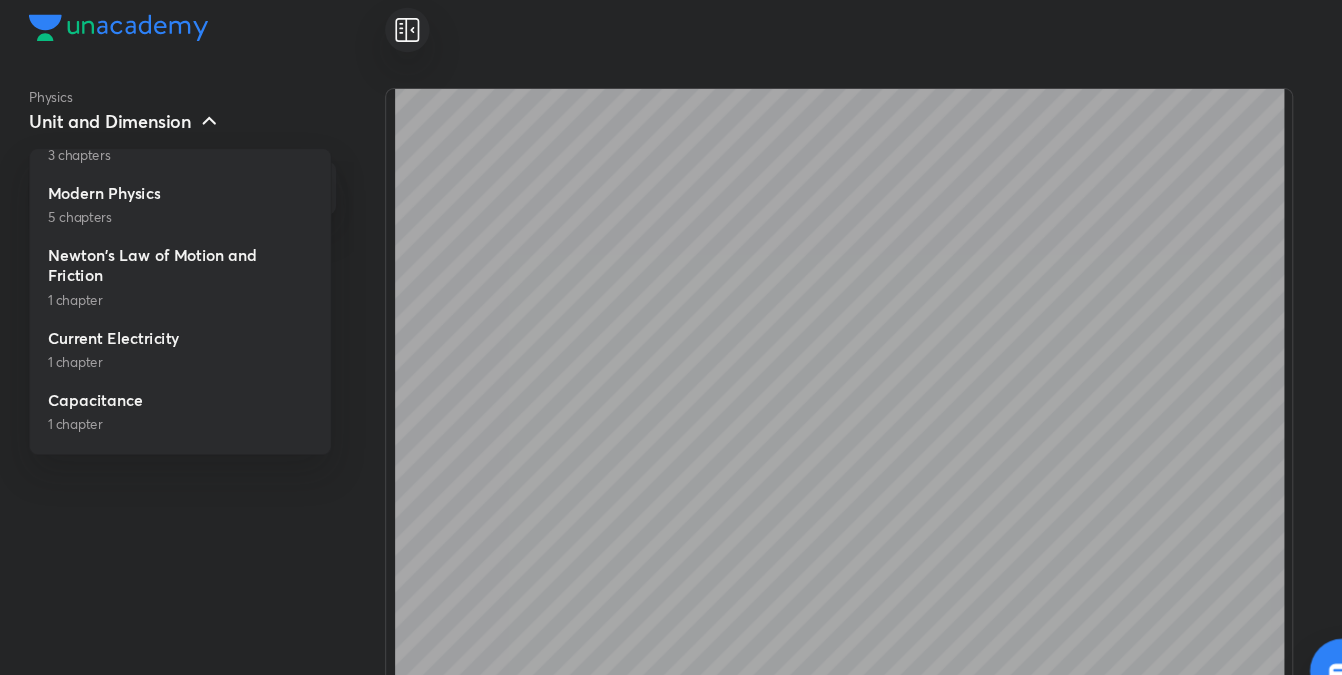 scroll, scrollTop: 494, scrollLeft: 0, axis: vertical 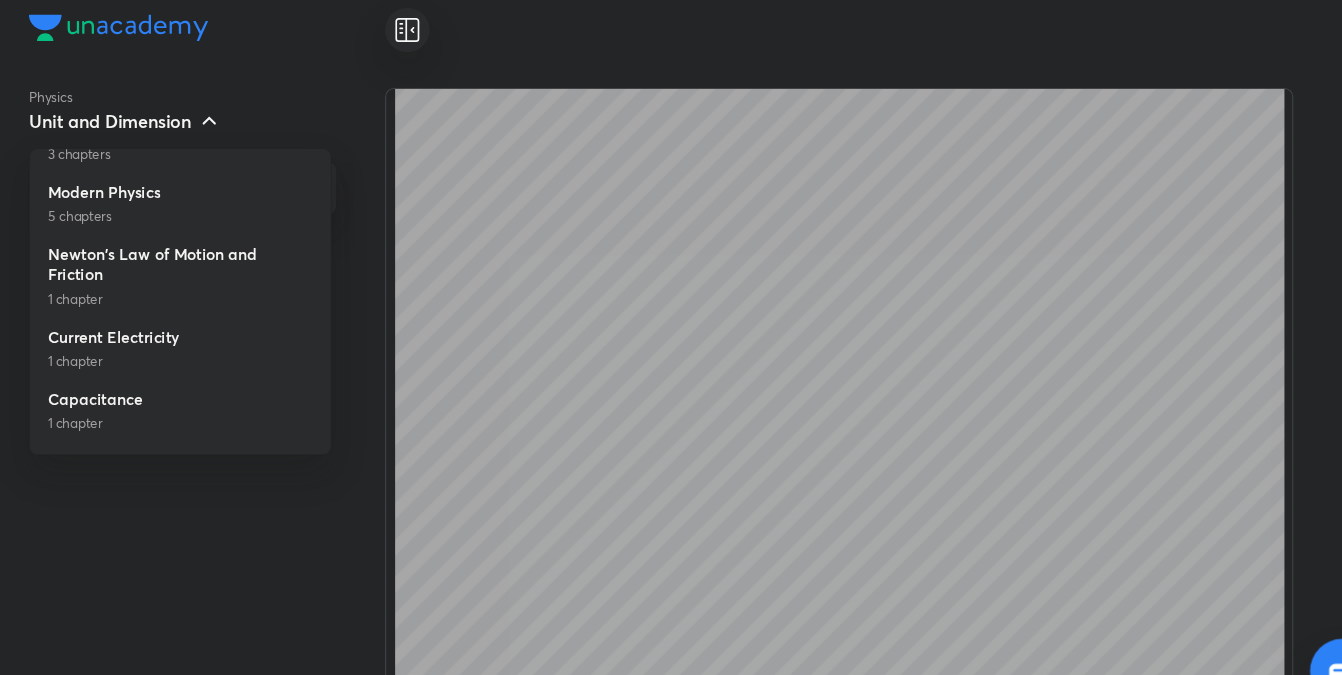 click at bounding box center [671, 337] 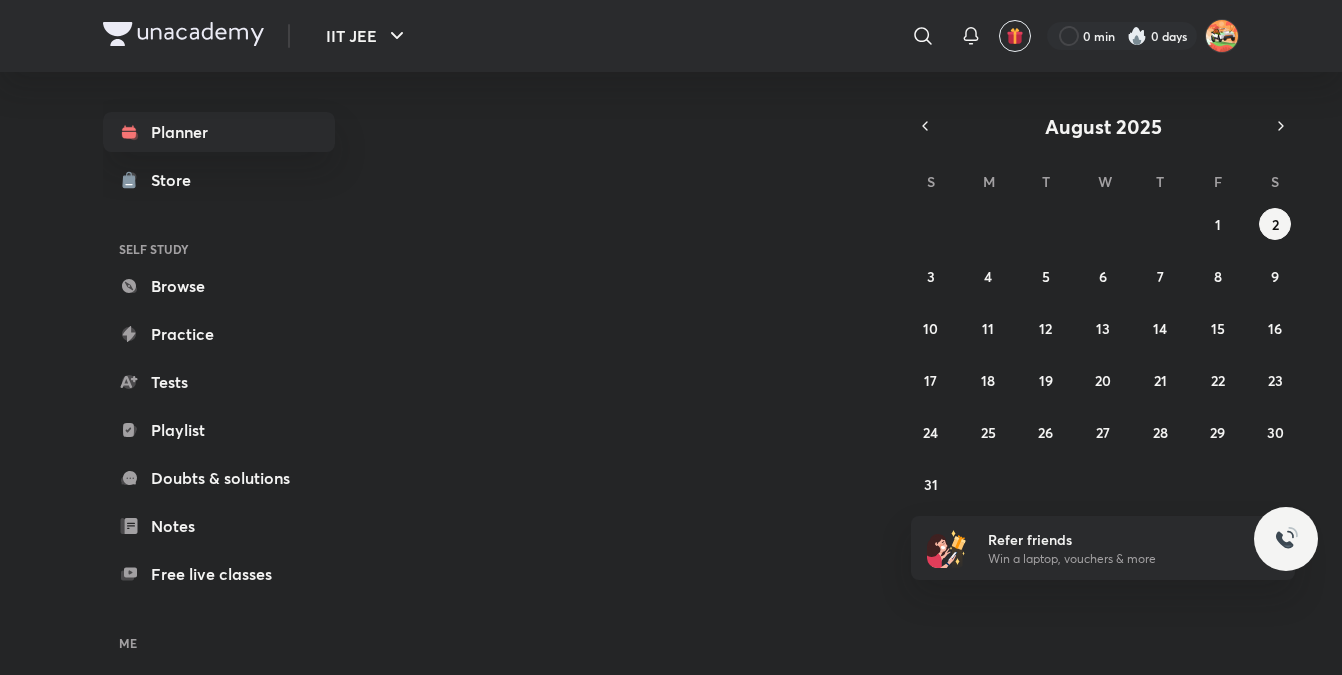 scroll, scrollTop: 0, scrollLeft: 0, axis: both 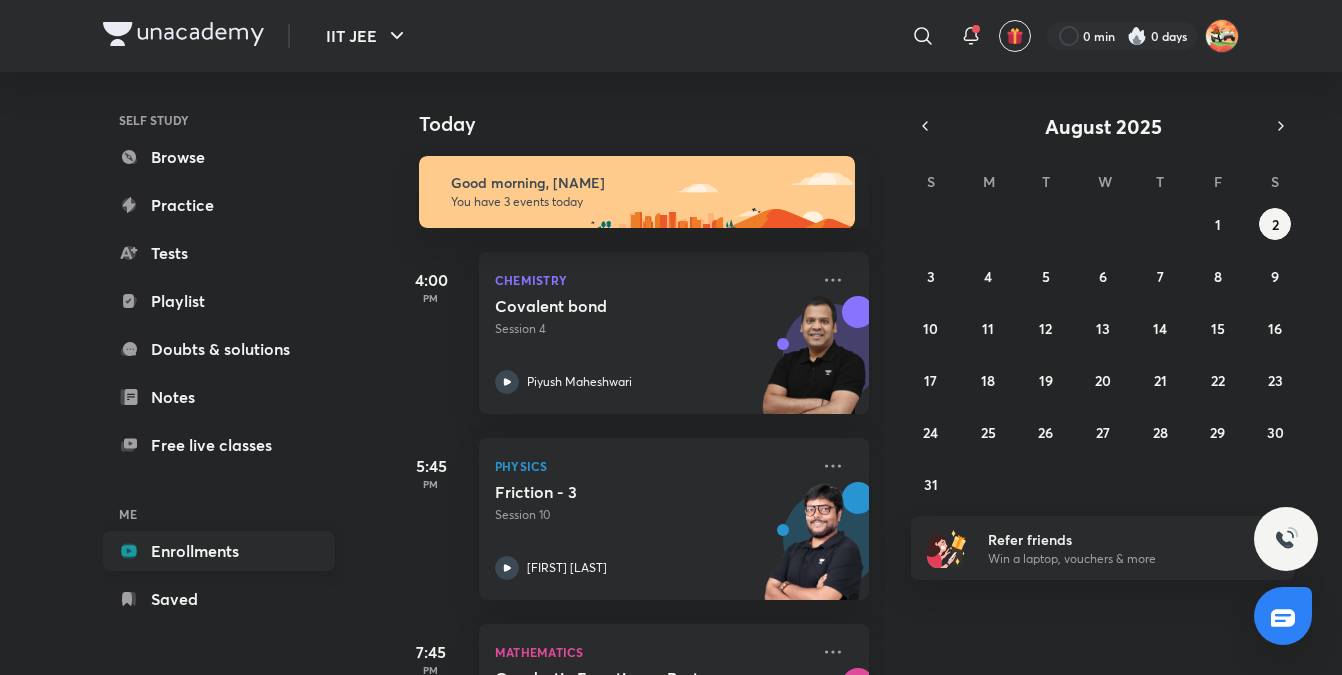 click on "Enrollments" at bounding box center (219, 551) 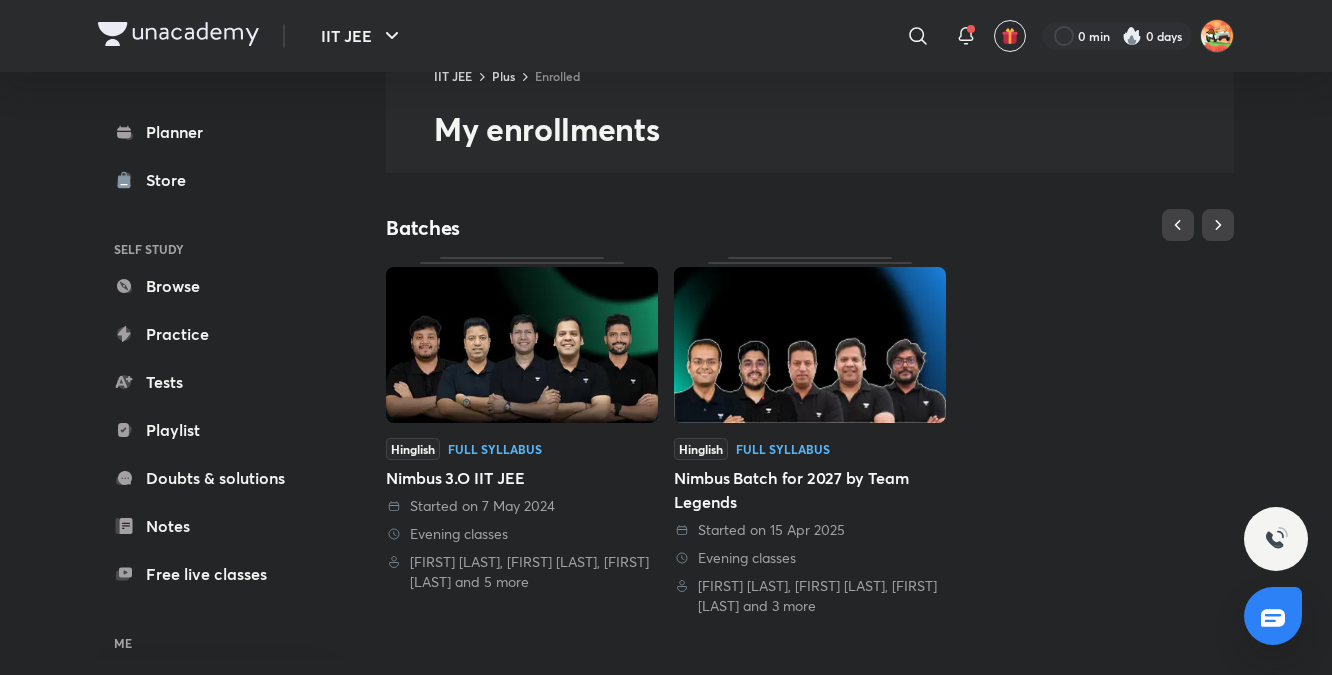 scroll, scrollTop: 70, scrollLeft: 0, axis: vertical 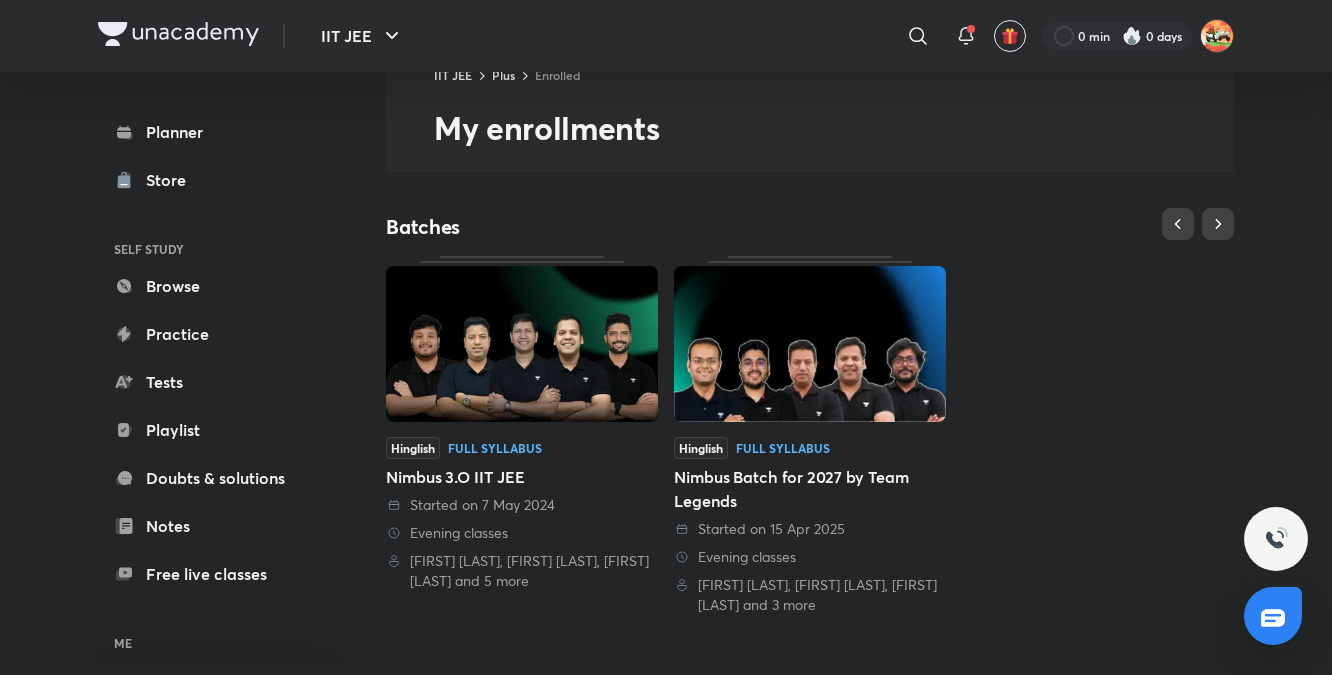 click at bounding box center [810, 344] 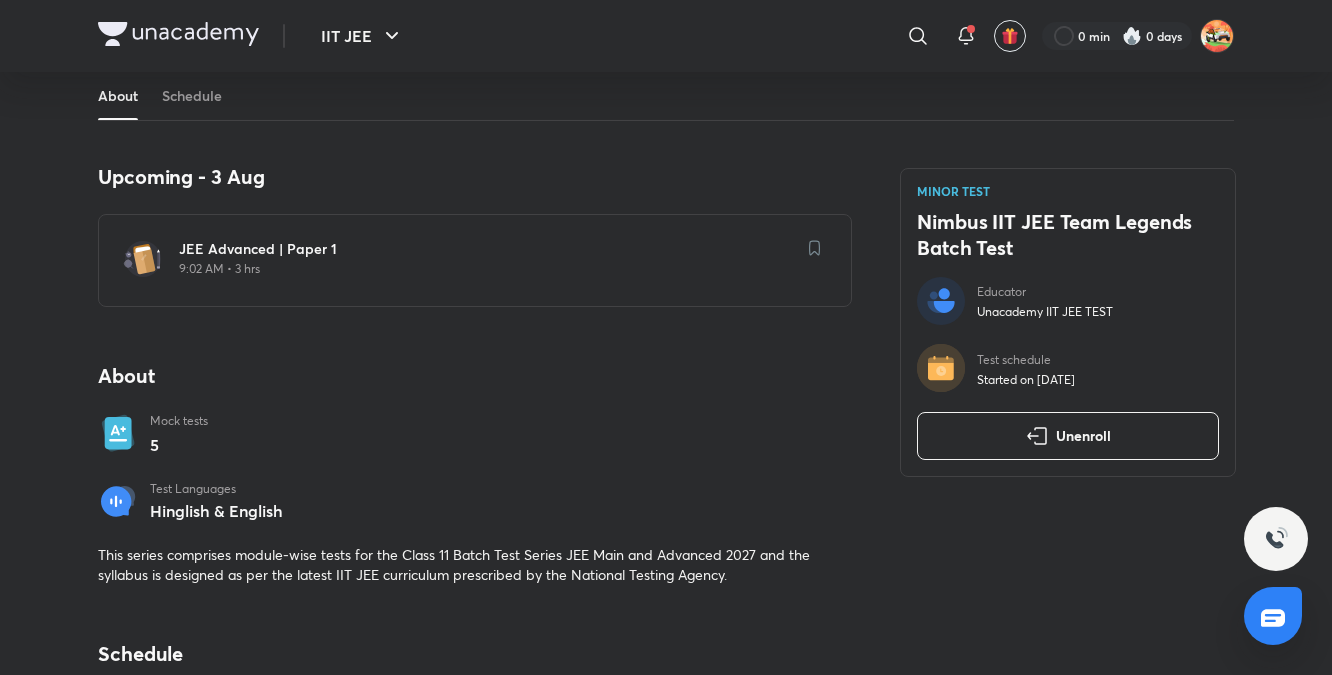 scroll, scrollTop: 0, scrollLeft: 0, axis: both 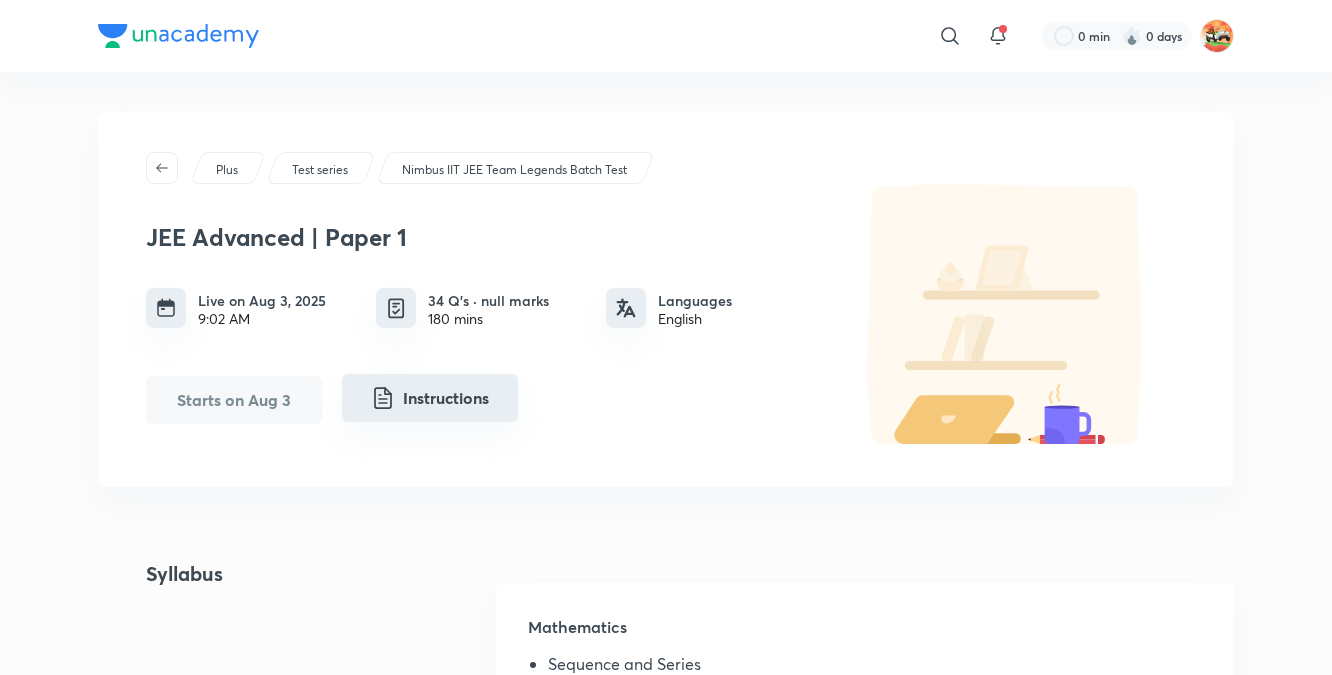 click on "Instructions" at bounding box center (430, 398) 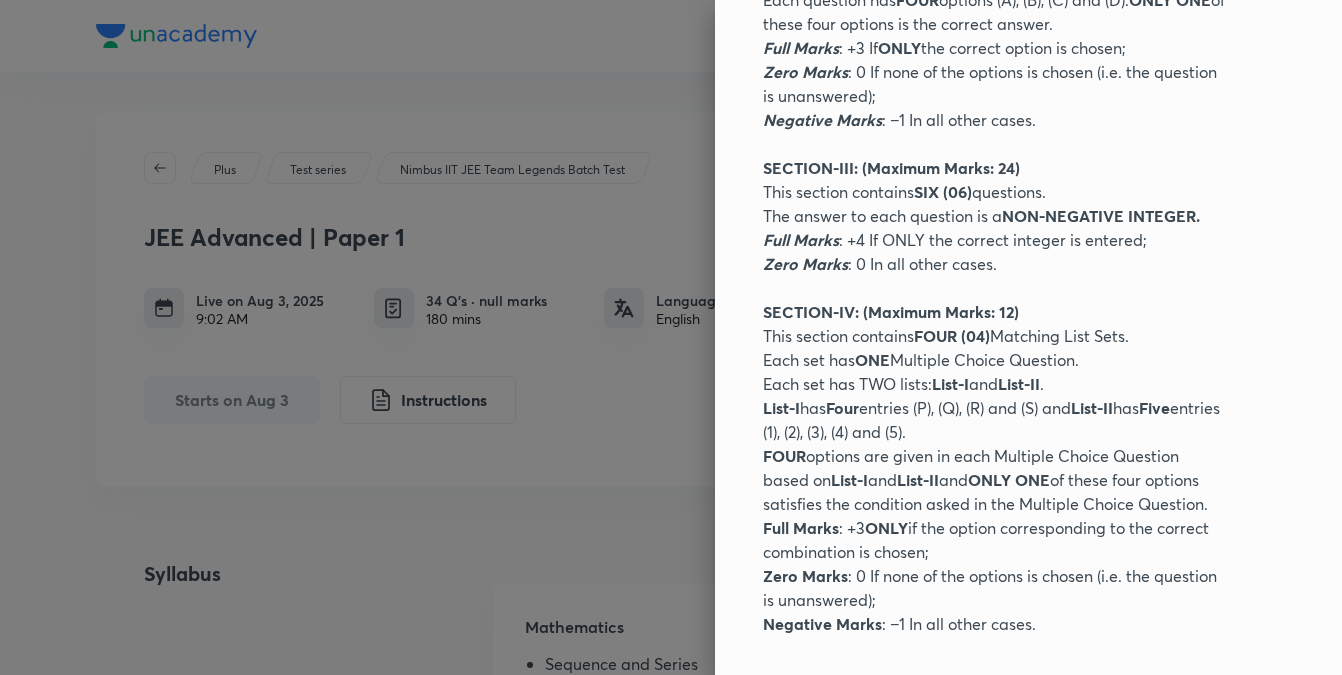 scroll, scrollTop: 877, scrollLeft: 0, axis: vertical 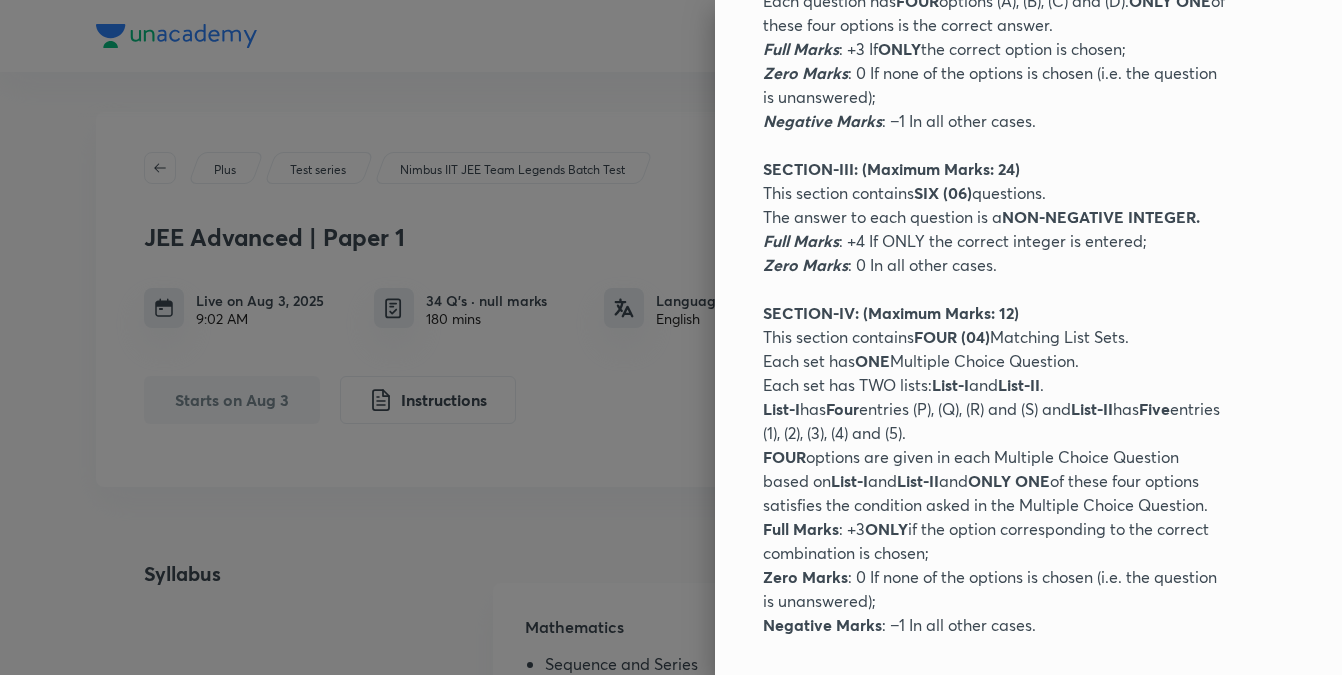 click at bounding box center [671, 337] 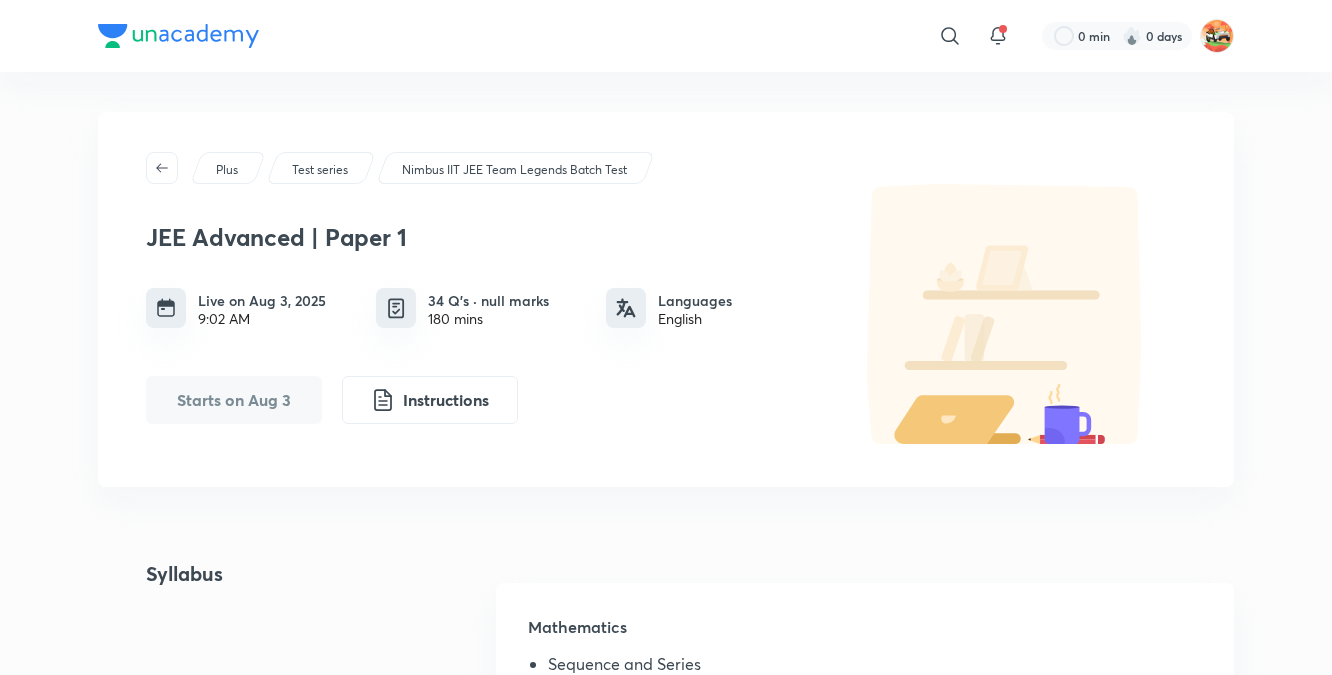 click on "34 Q’s · null marks" at bounding box center (488, 300) 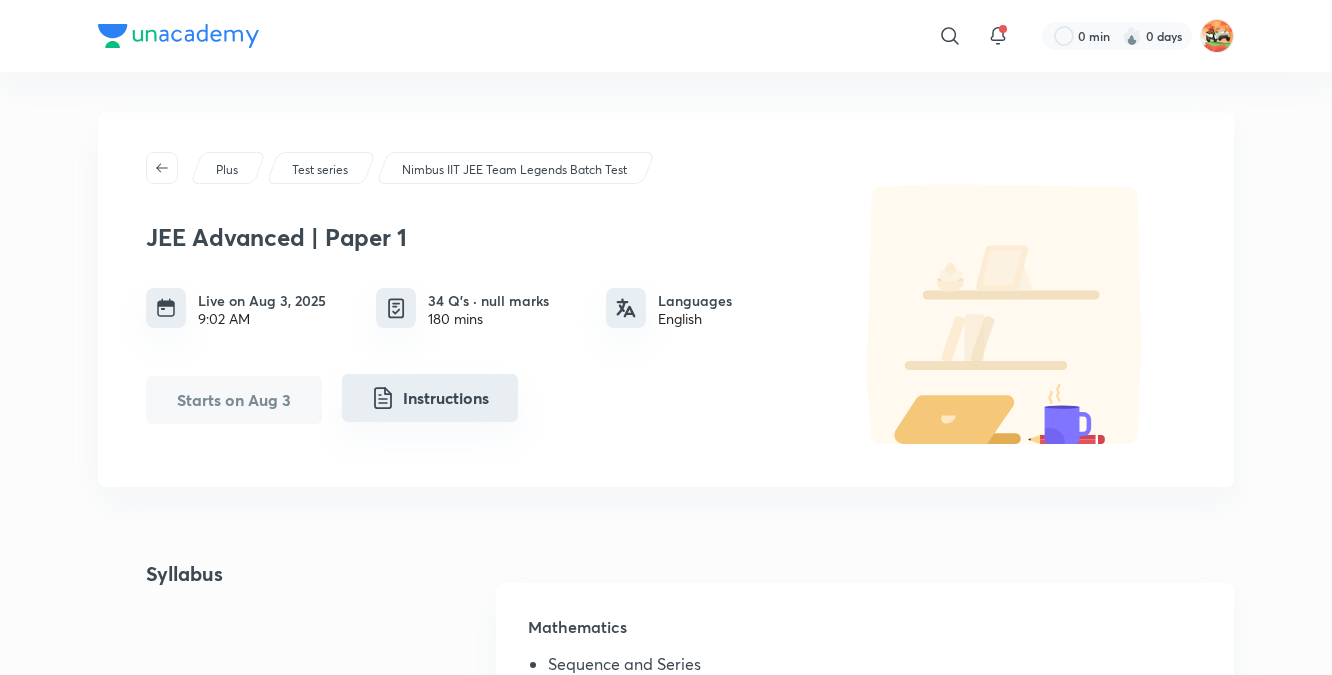 click on "Instructions" at bounding box center (430, 398) 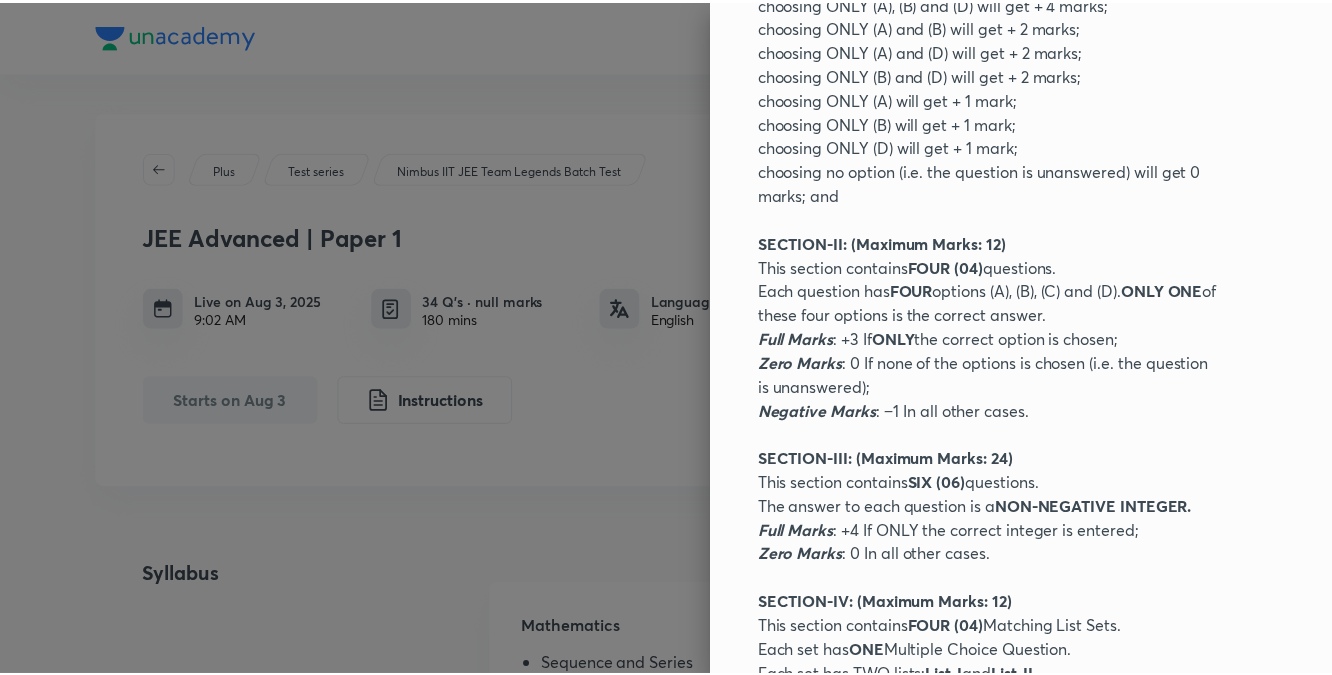 scroll, scrollTop: 585, scrollLeft: 0, axis: vertical 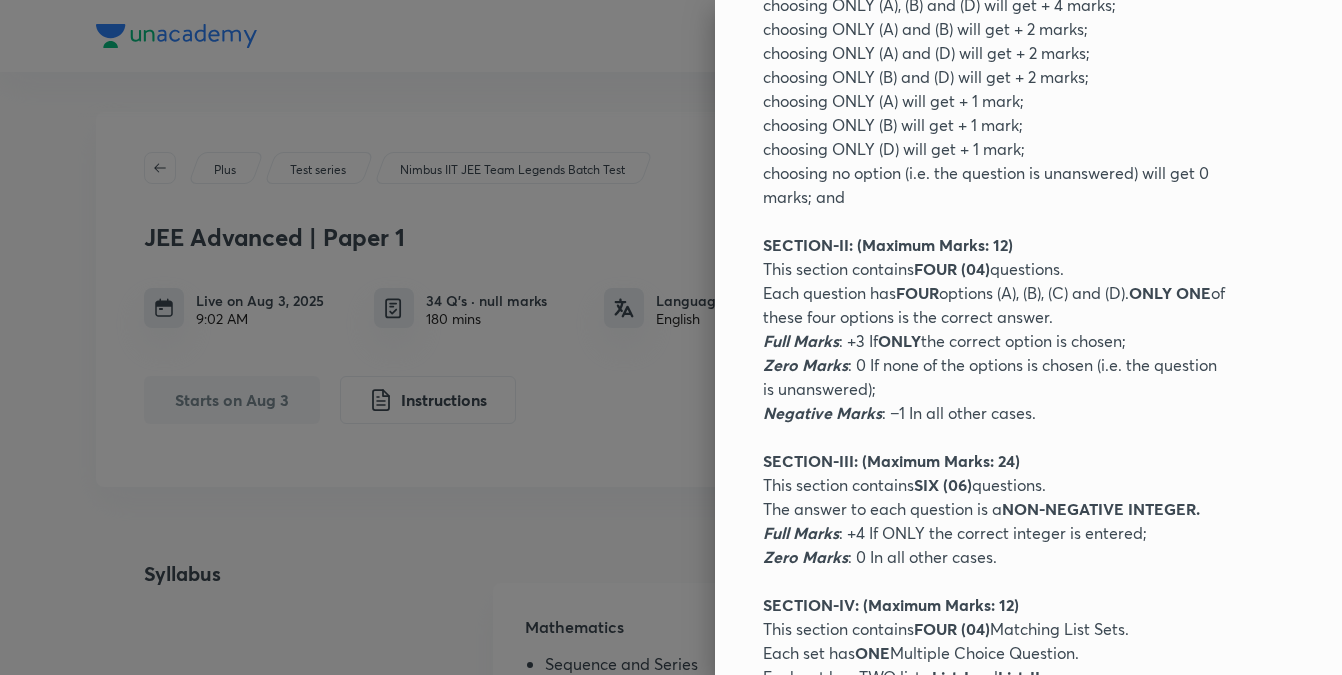 click at bounding box center [671, 337] 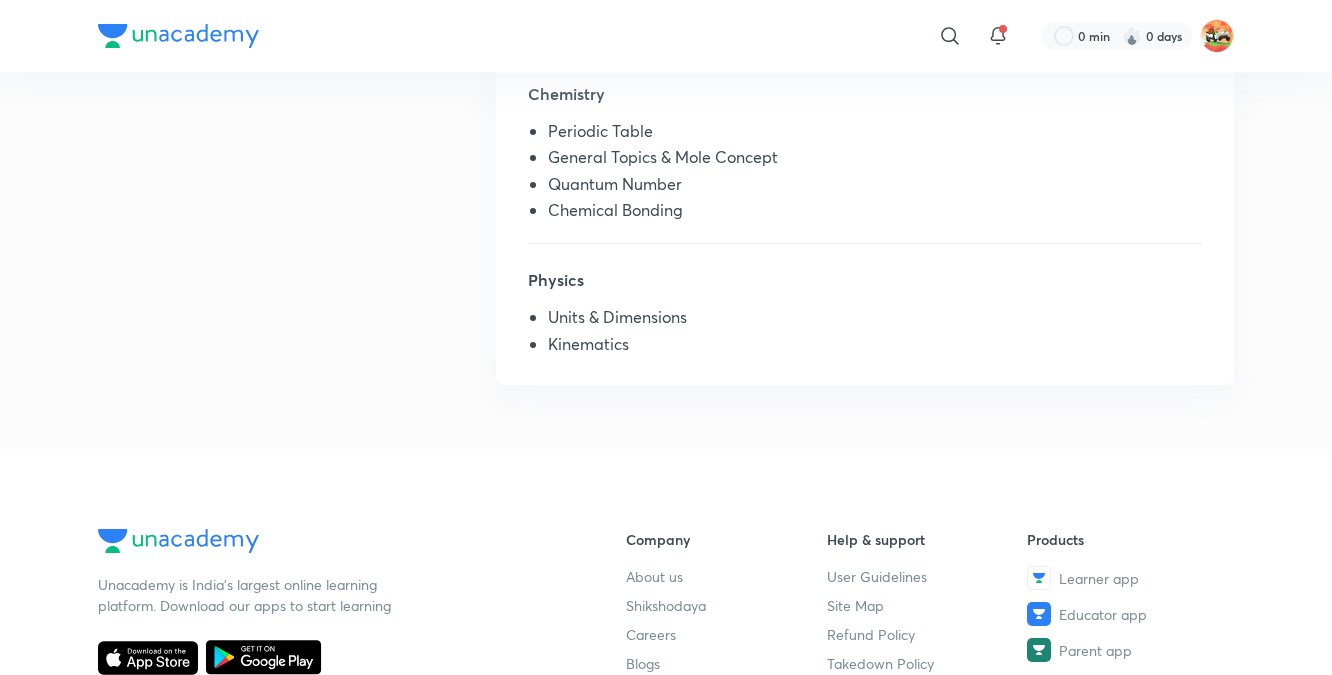scroll, scrollTop: 649, scrollLeft: 0, axis: vertical 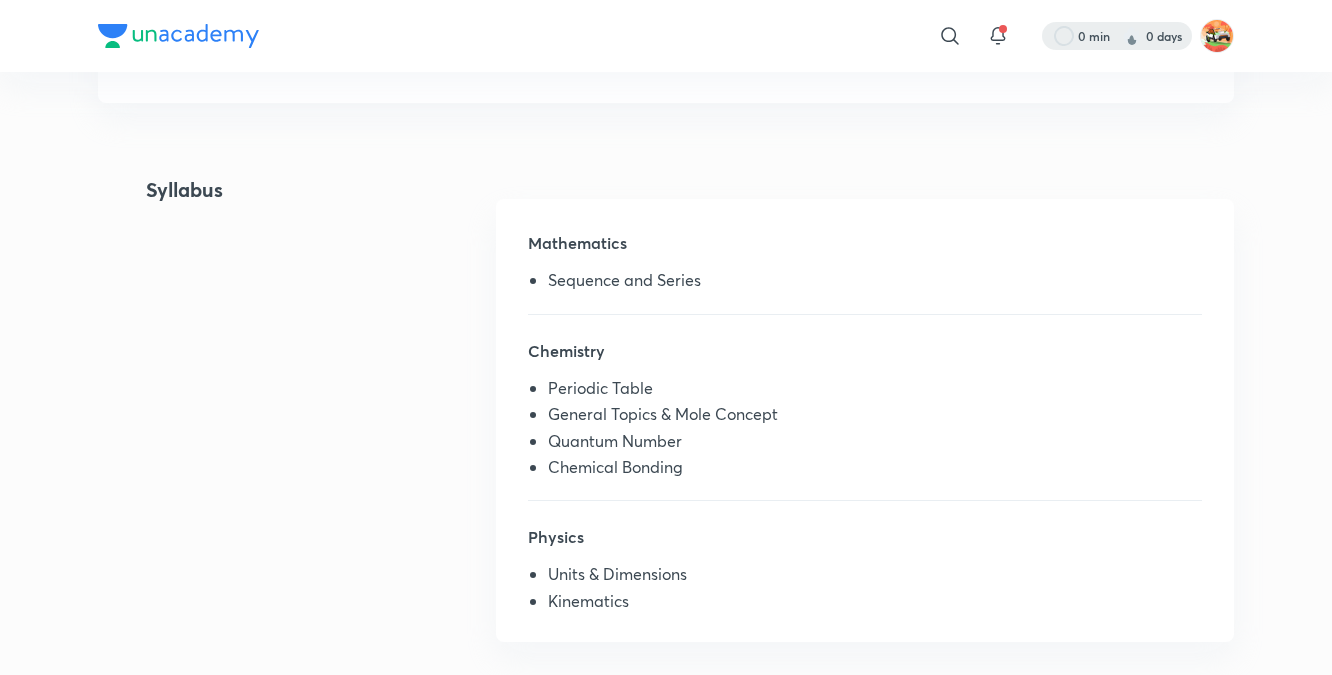 click at bounding box center [1117, 36] 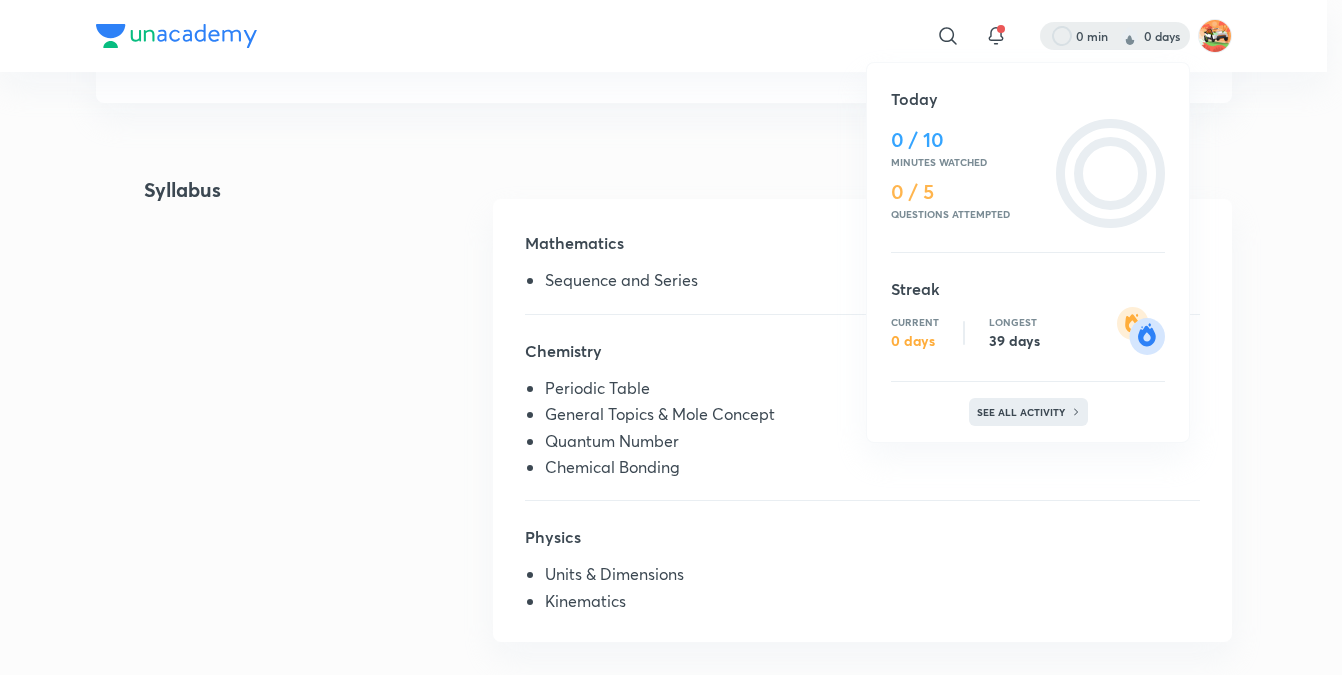 click on "See all activity" at bounding box center (1023, 412) 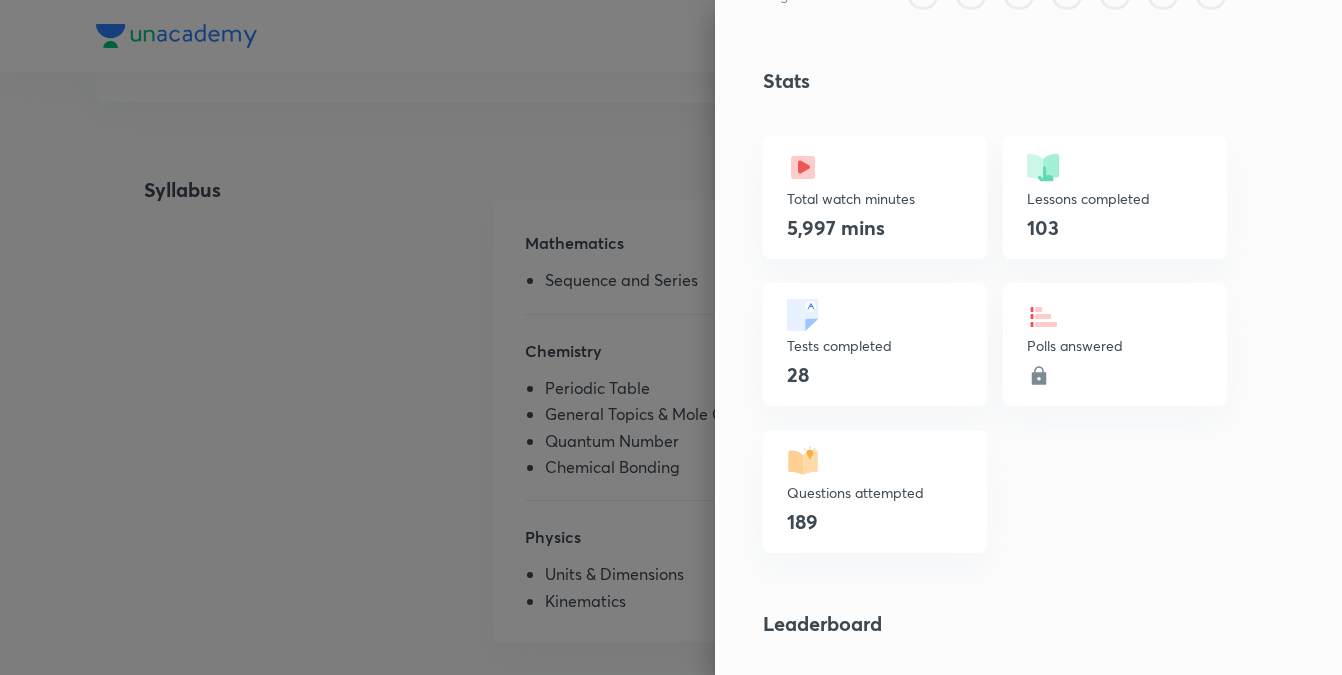 scroll, scrollTop: 534, scrollLeft: 0, axis: vertical 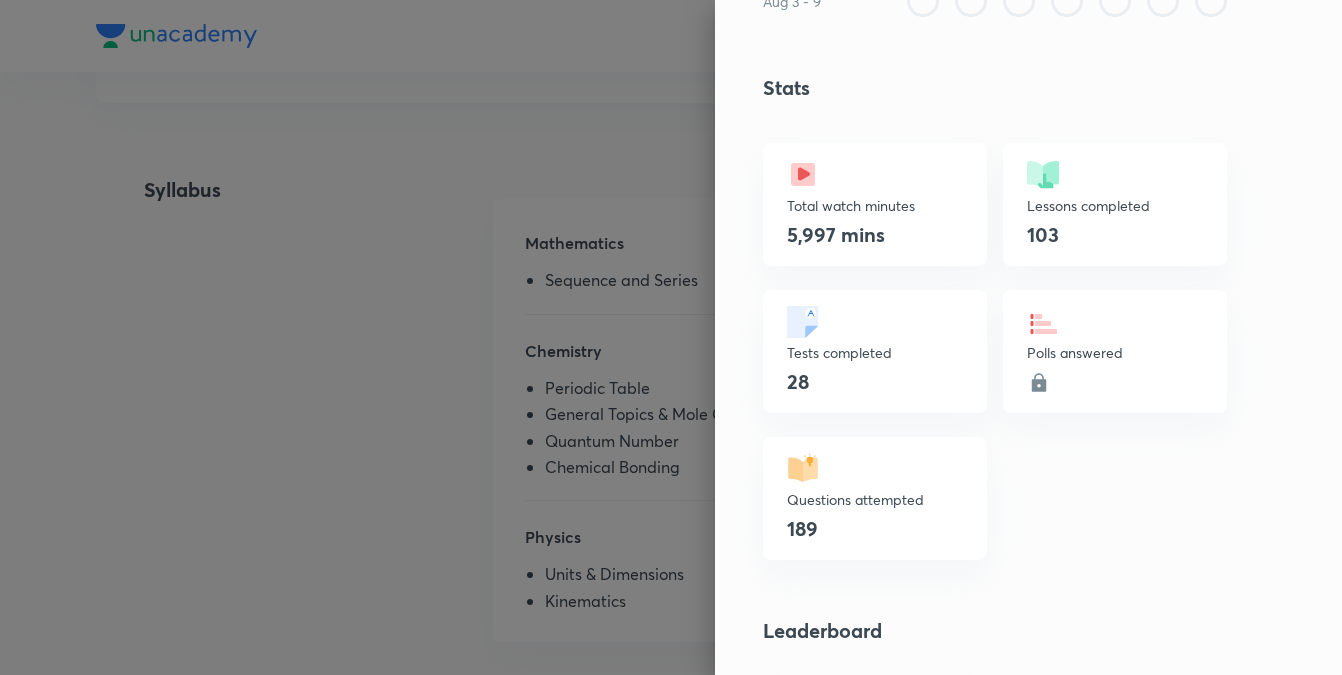 click 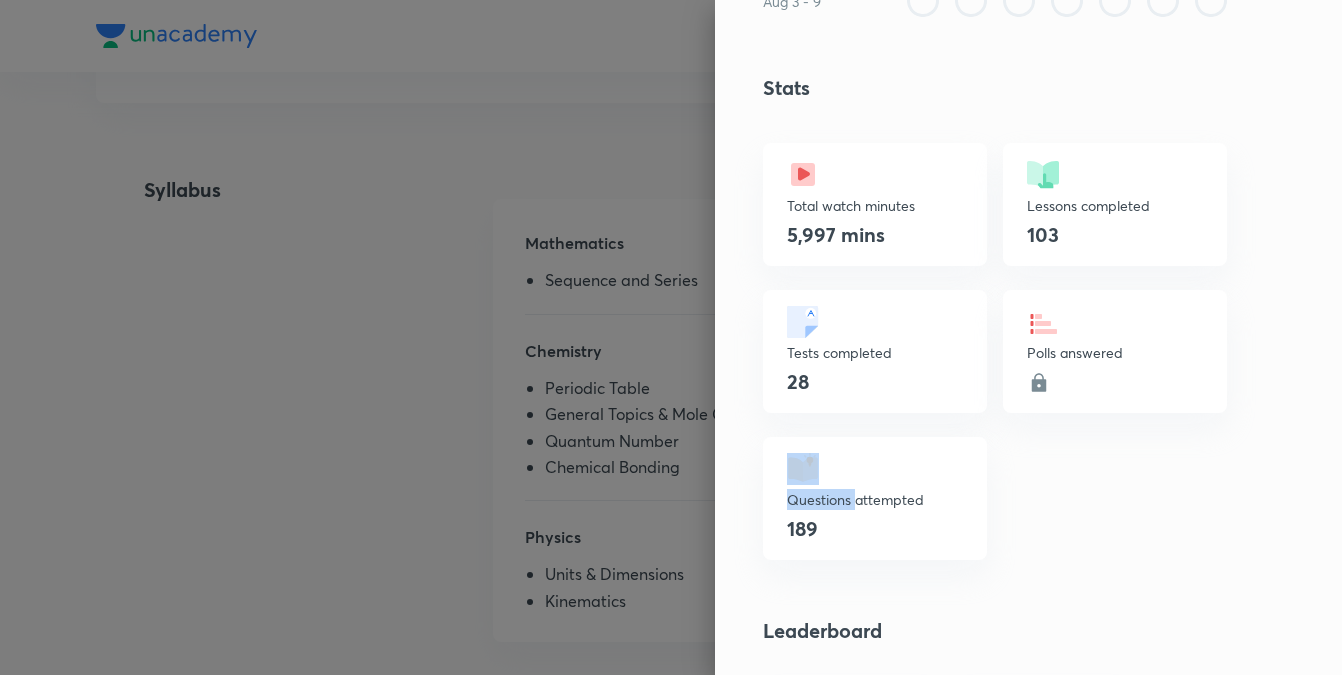 click 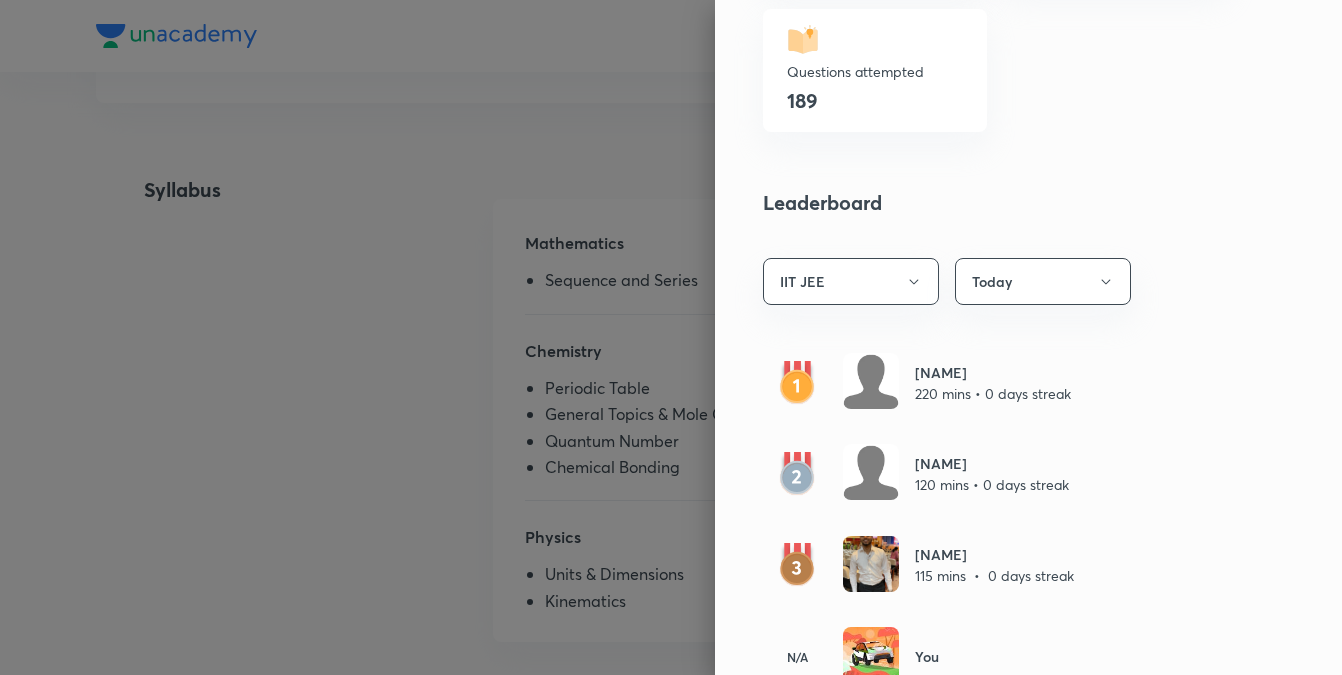 scroll, scrollTop: 944, scrollLeft: 0, axis: vertical 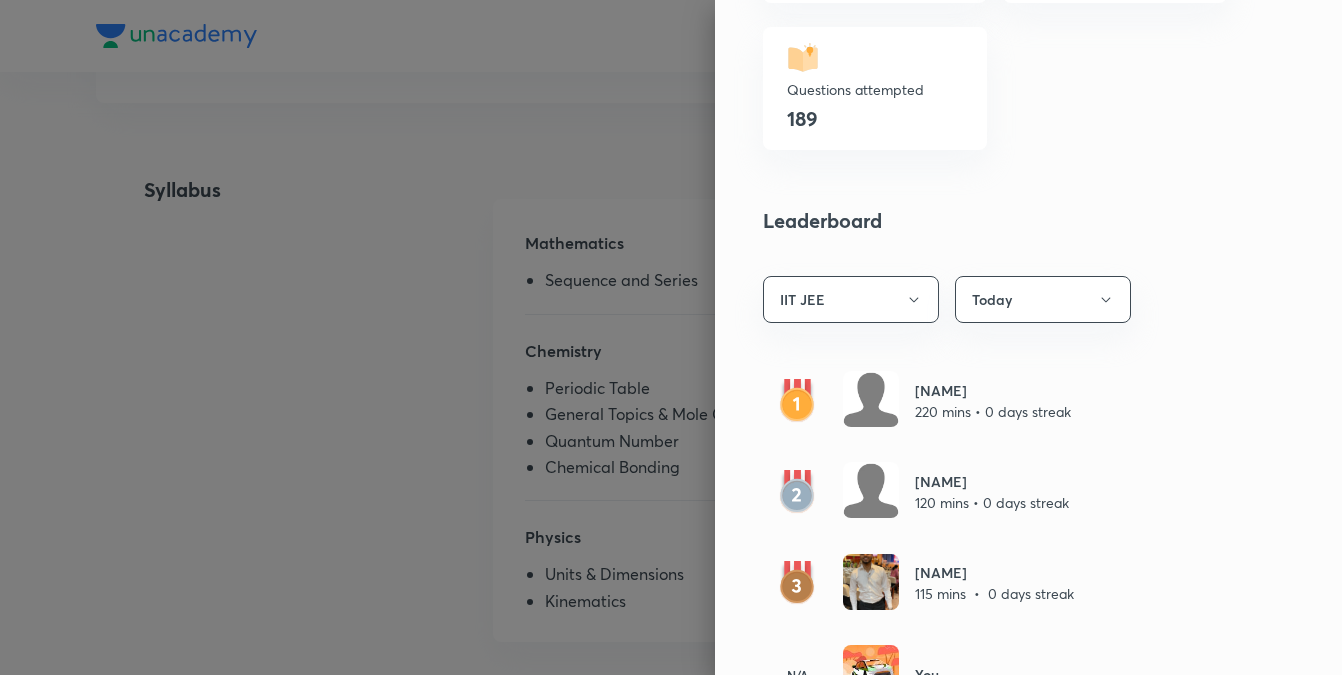 click on "Rajendiran N 220 mins  •  0 days streak" at bounding box center [995, 400] 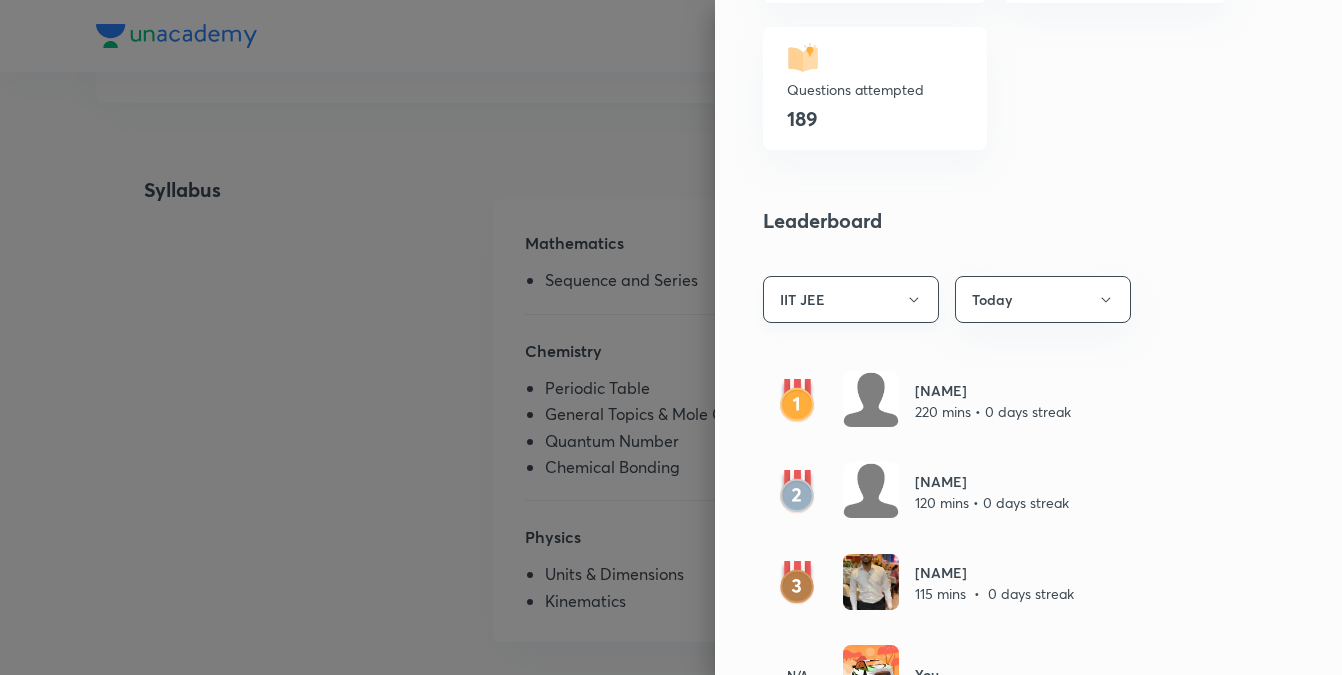 click on "IIT JEE" at bounding box center [851, 299] 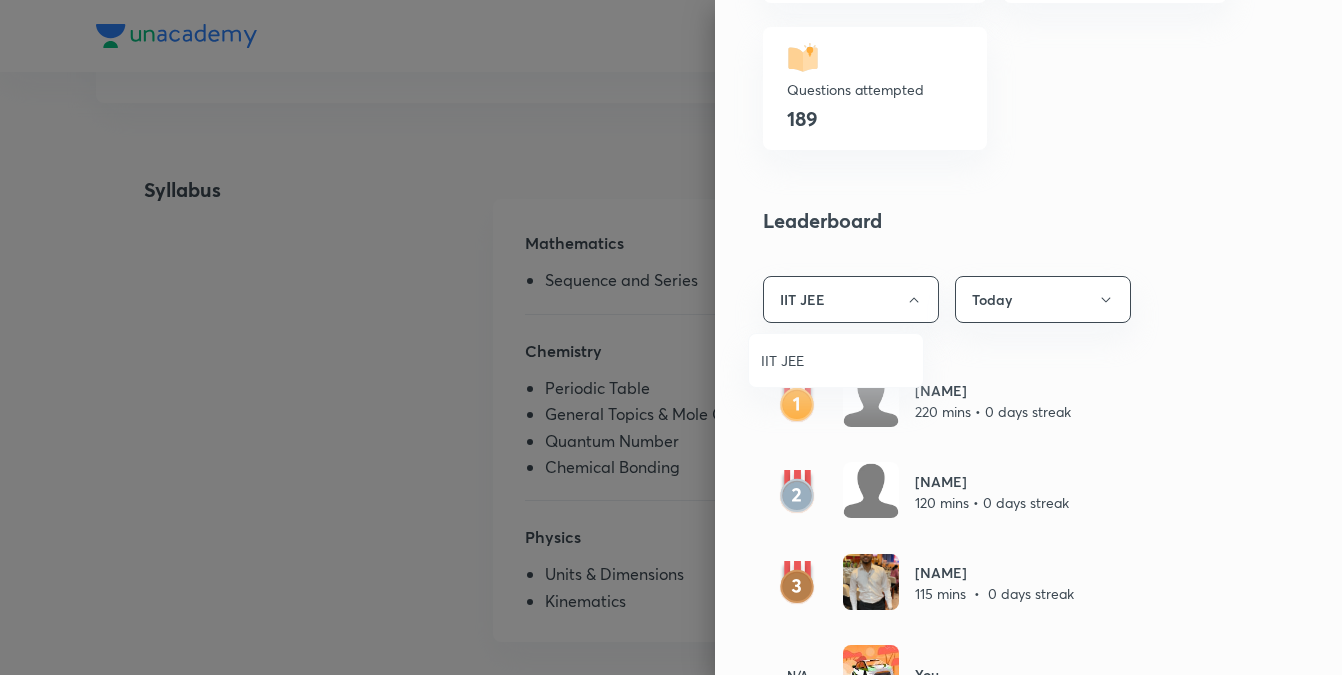 click at bounding box center [671, 337] 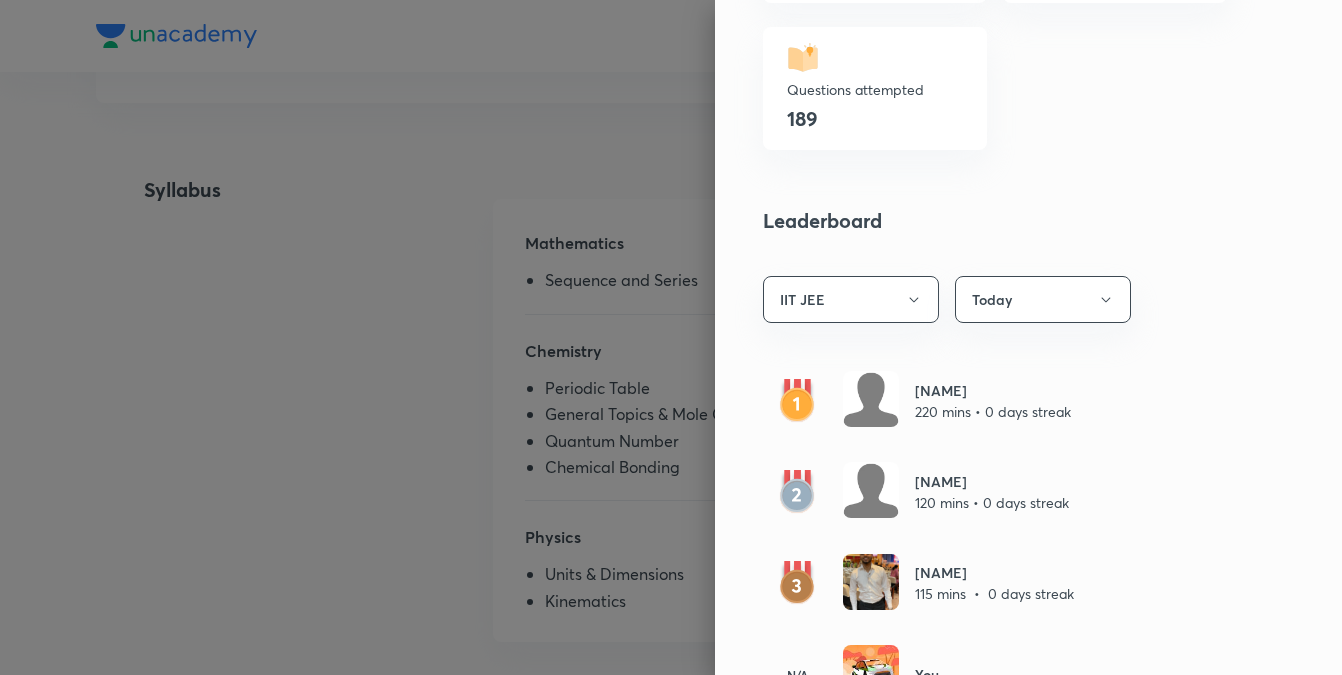 click on "Today" at bounding box center [1043, 299] 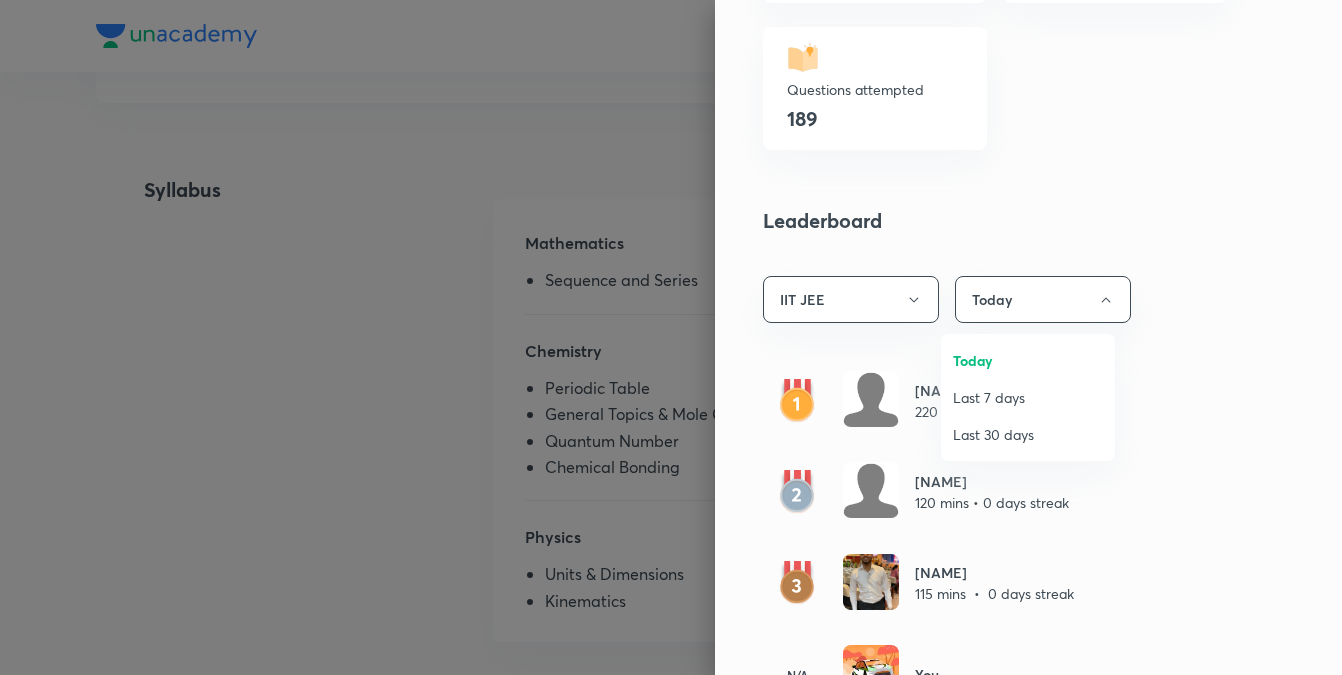 click on "Last 7 days" at bounding box center (1028, 397) 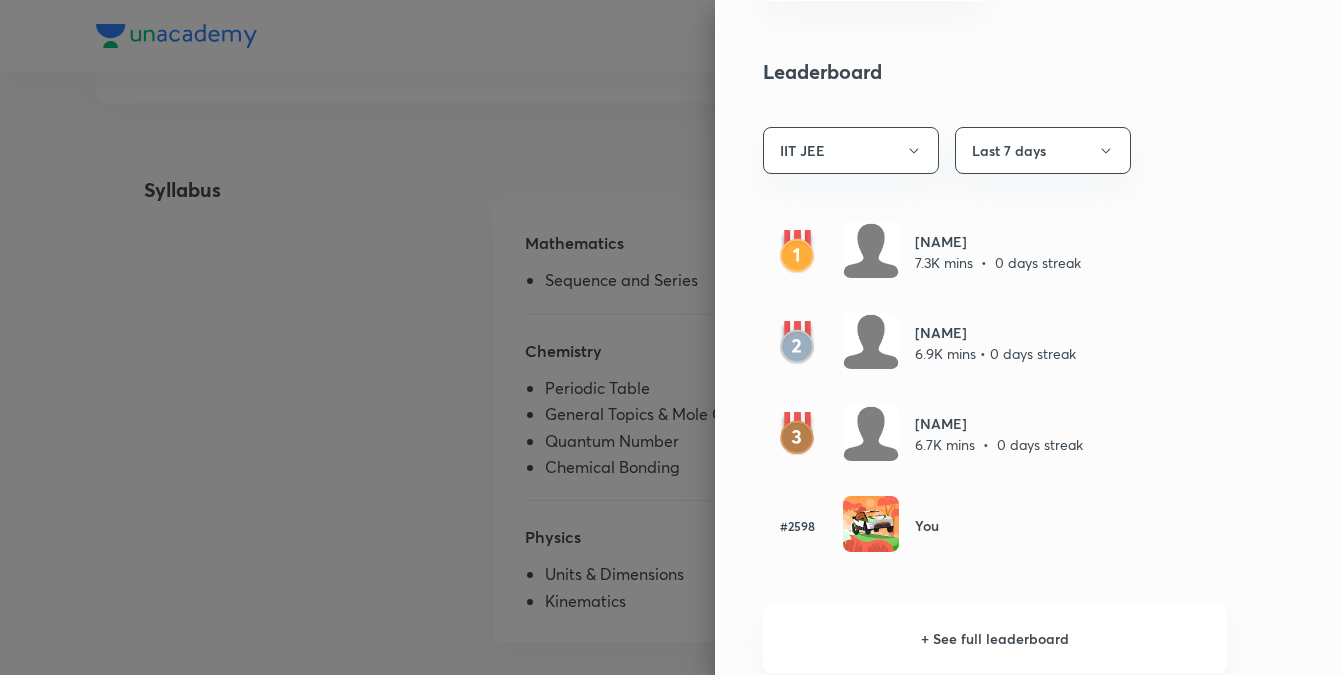 scroll, scrollTop: 1101, scrollLeft: 0, axis: vertical 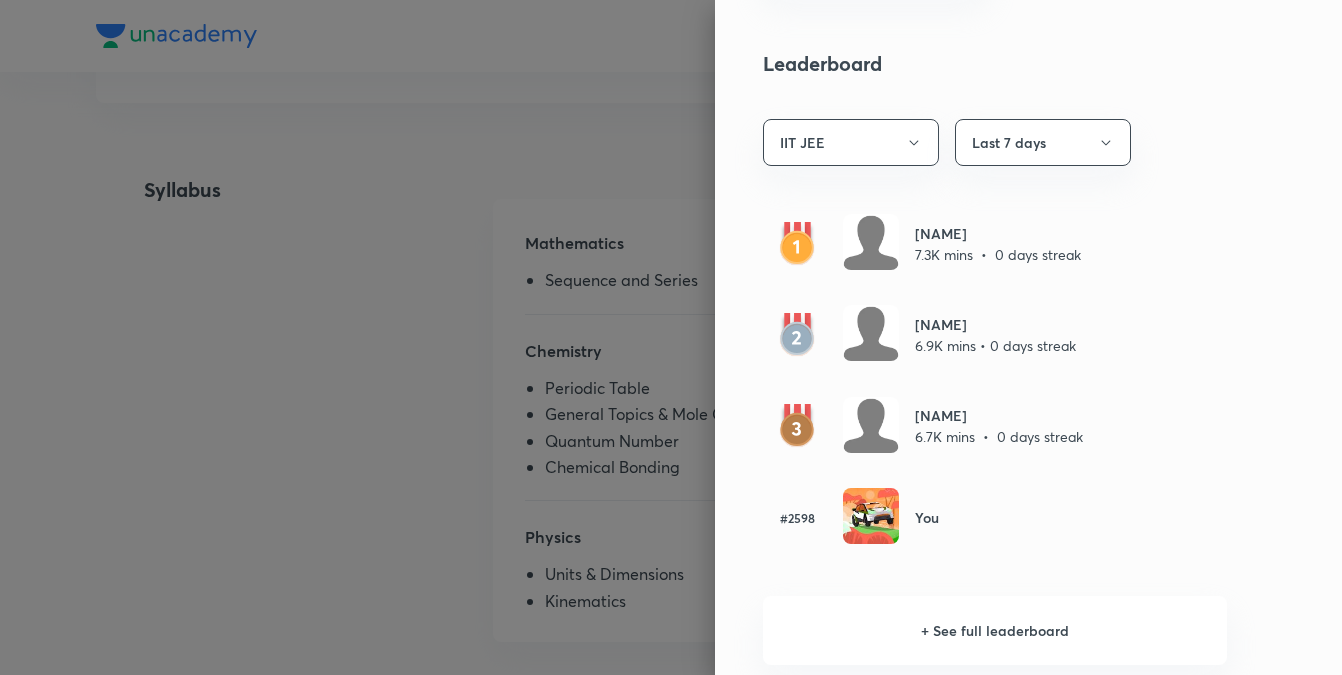 click at bounding box center [871, 516] 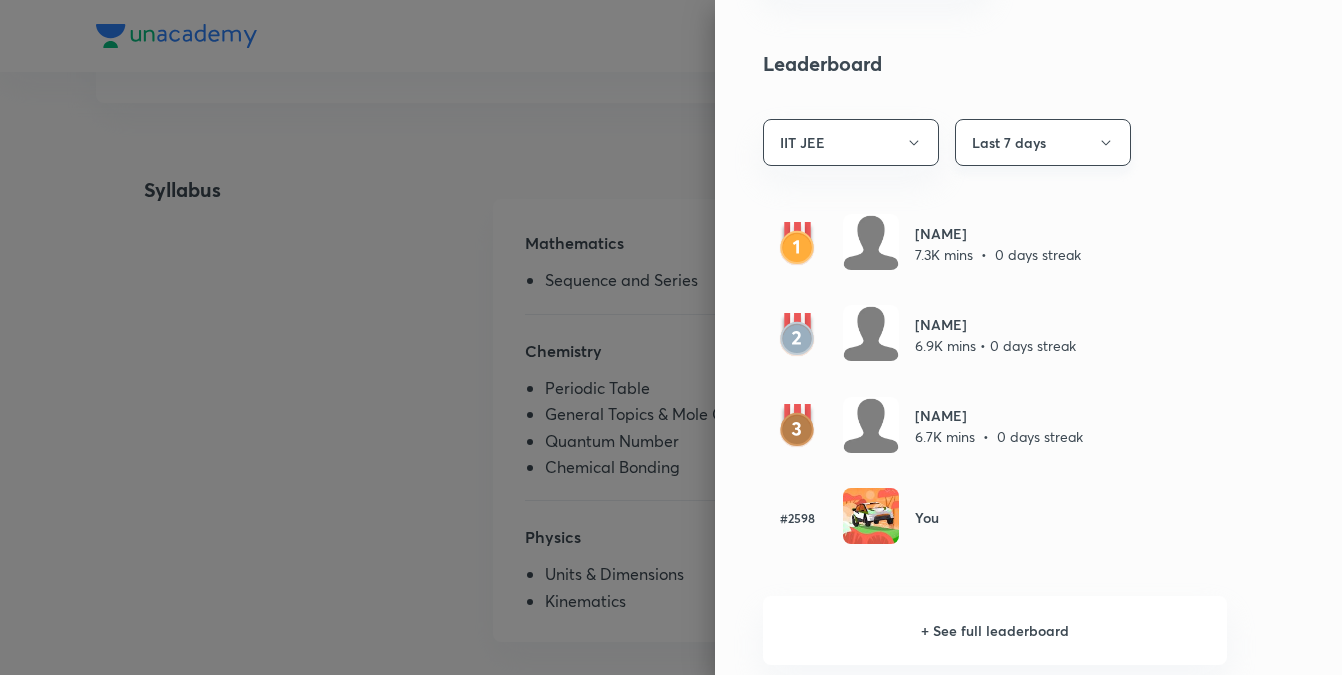 click on "Last 7 days" at bounding box center (1043, 142) 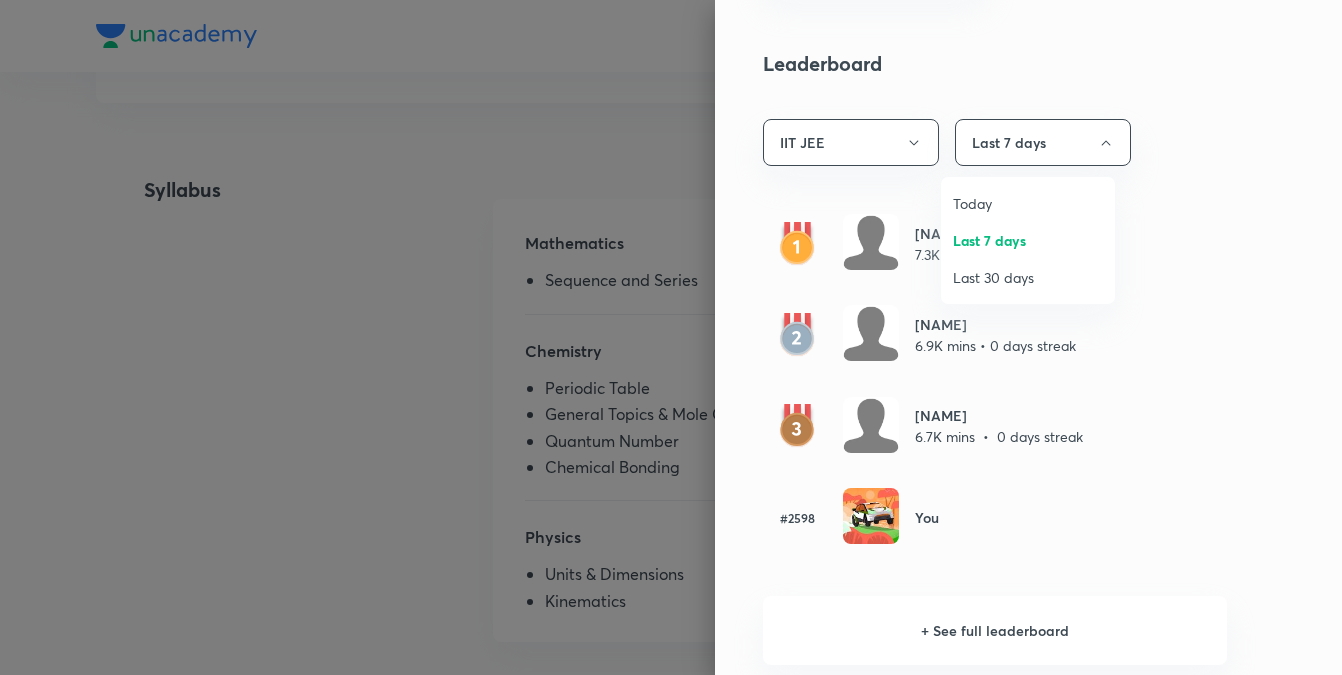click on "Last 30 days" at bounding box center (1028, 277) 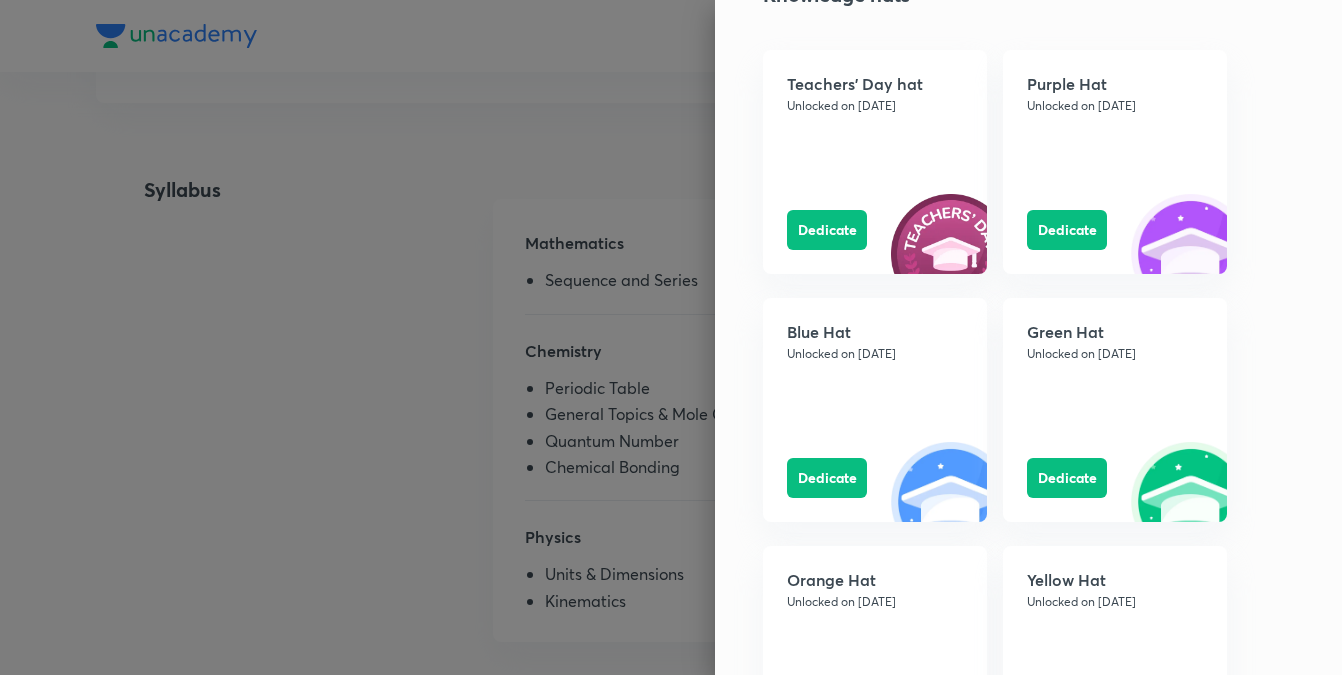 scroll, scrollTop: 1843, scrollLeft: 0, axis: vertical 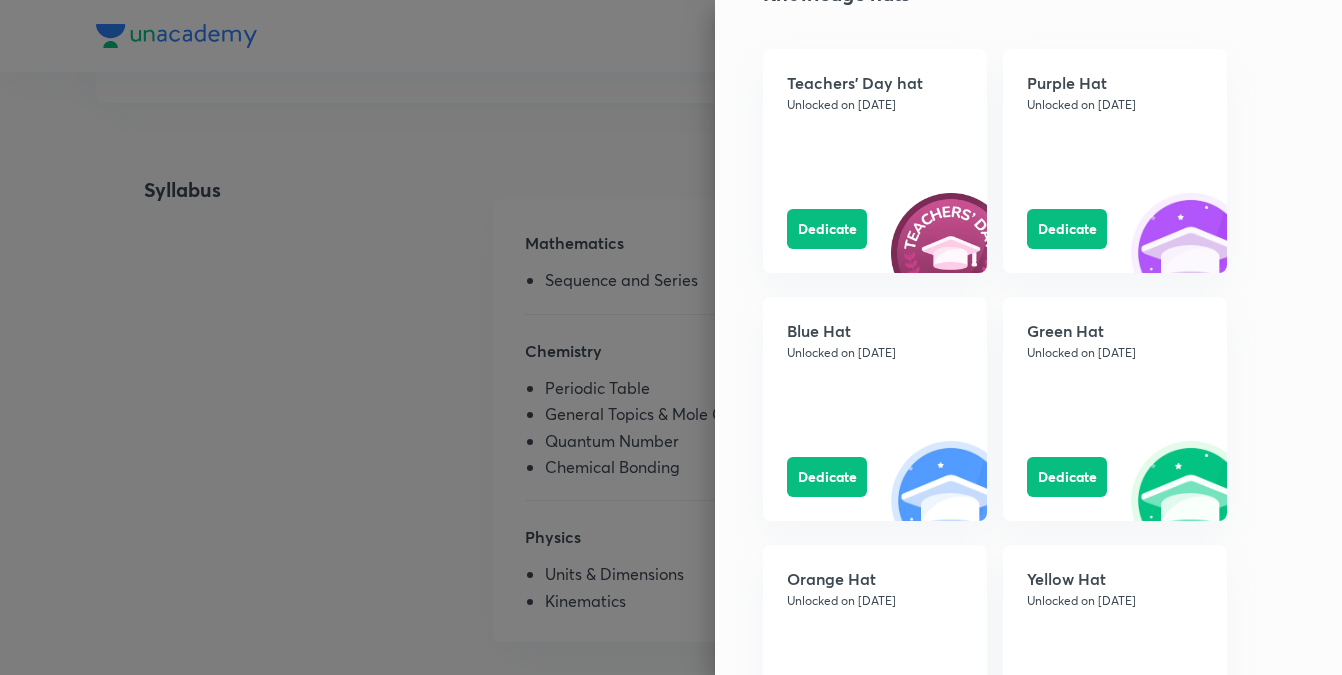 click on "Green Hat Unlocked on Jun 20, 2025 Dedicate" at bounding box center [1115, 409] 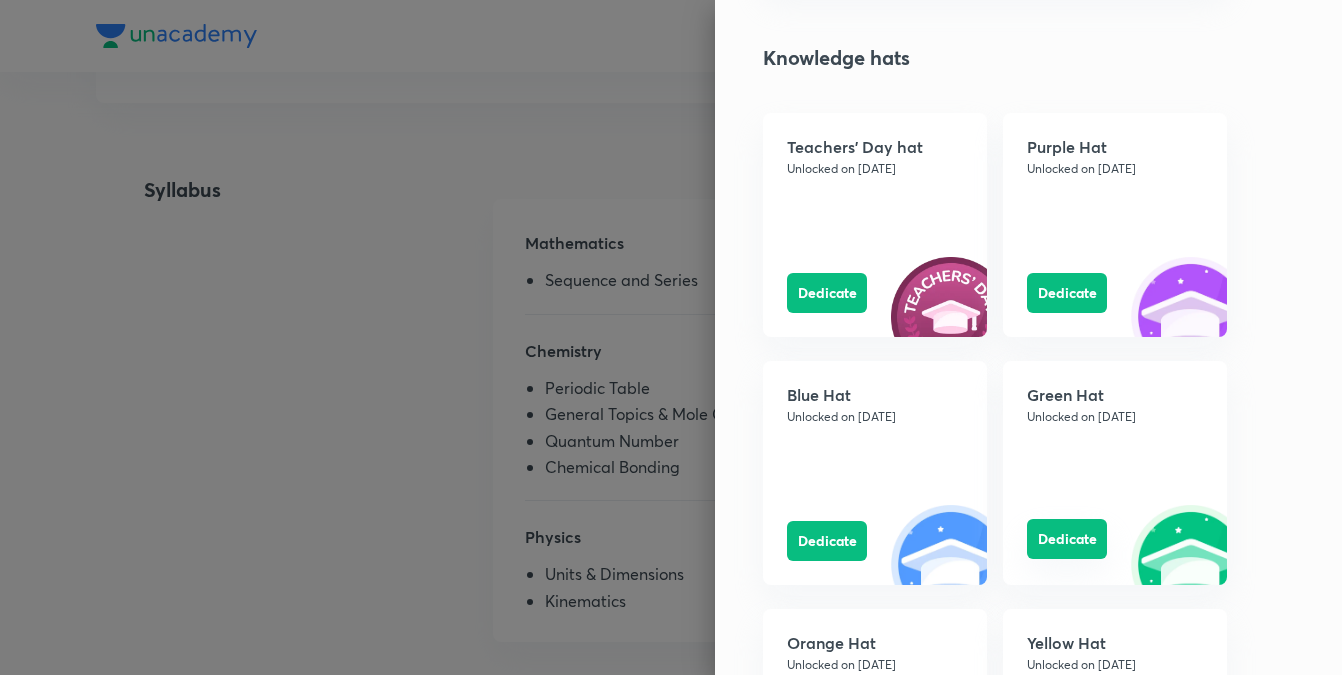 scroll, scrollTop: 1784, scrollLeft: 0, axis: vertical 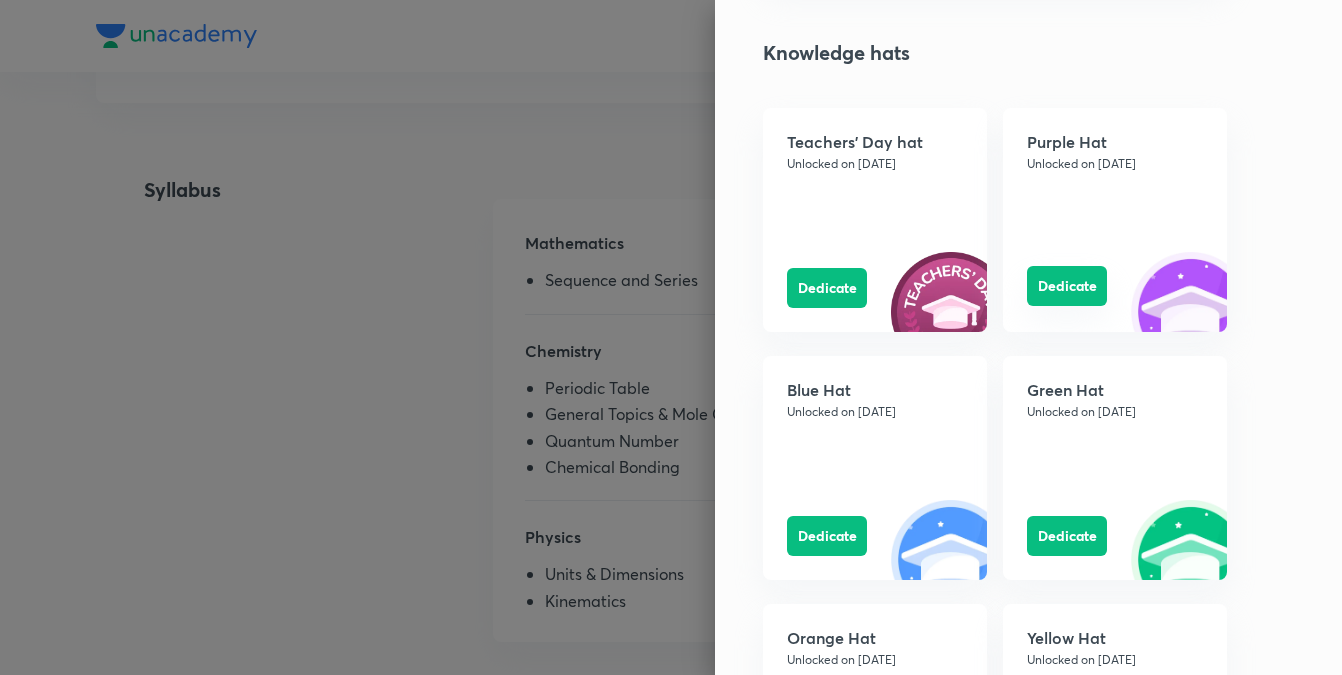 click on "Dedicate" at bounding box center (1067, 286) 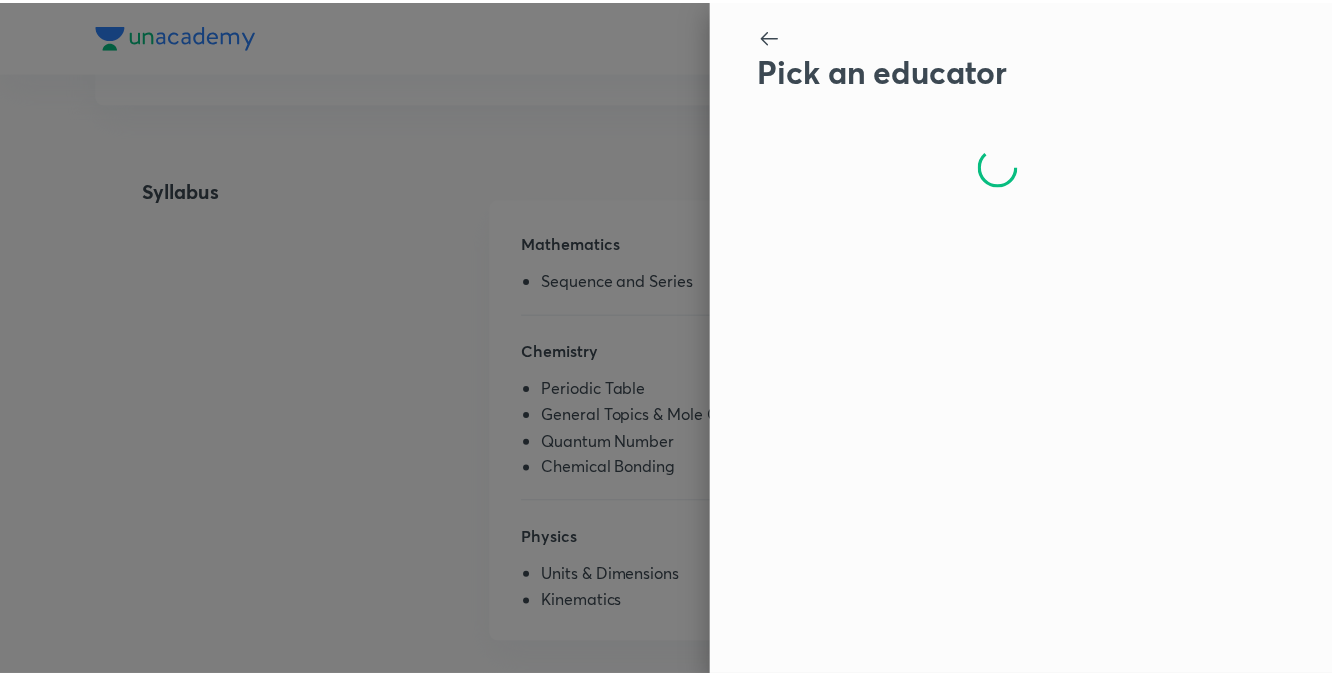 scroll, scrollTop: 0, scrollLeft: 0, axis: both 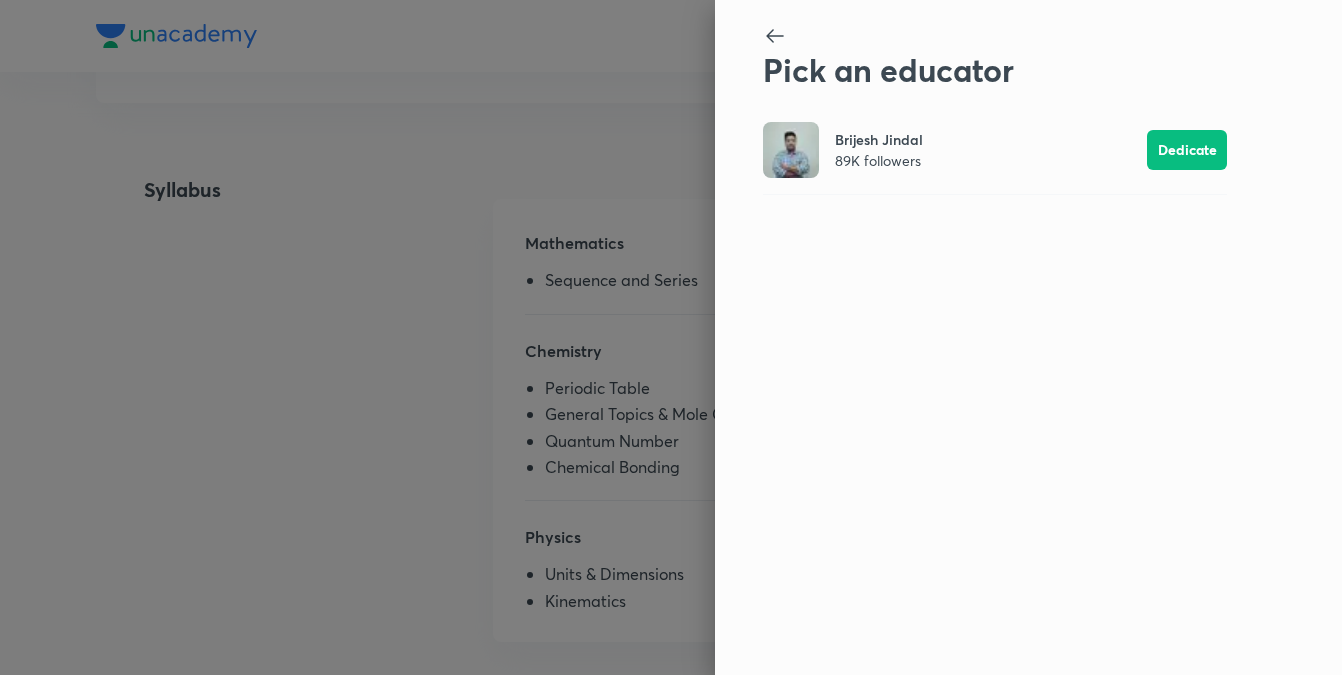 click 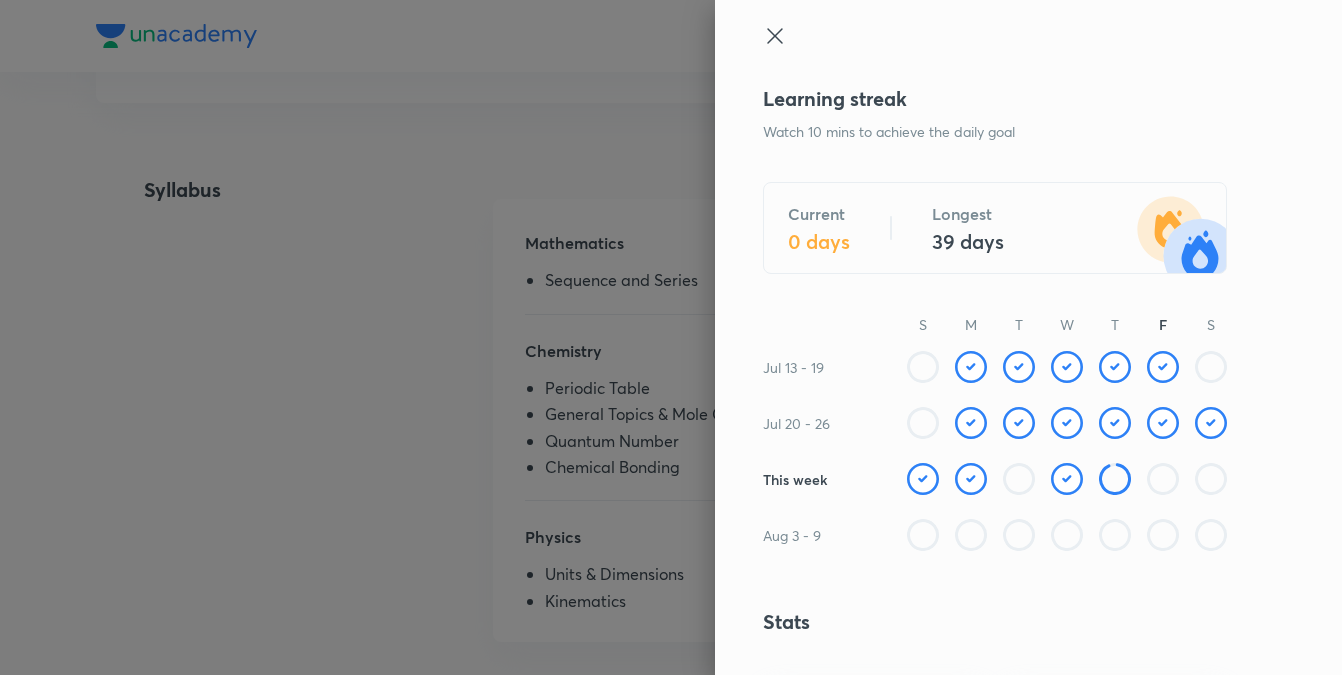 click 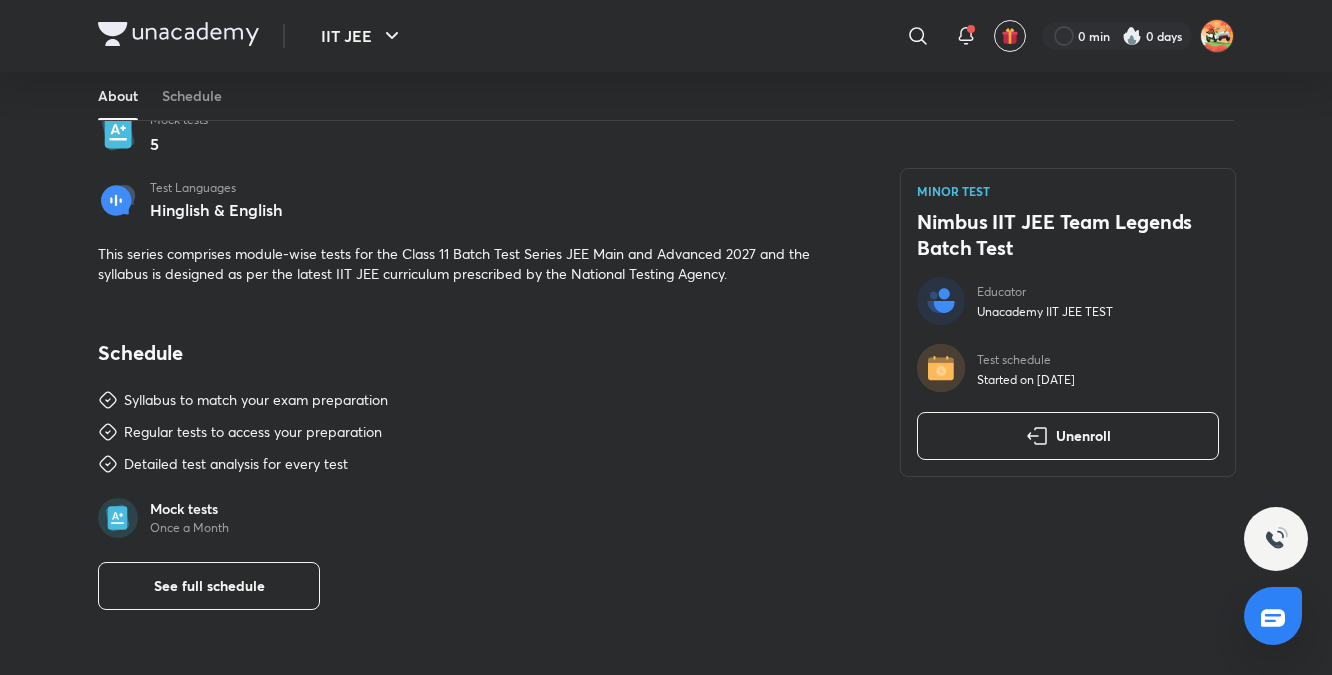 scroll, scrollTop: 713, scrollLeft: 0, axis: vertical 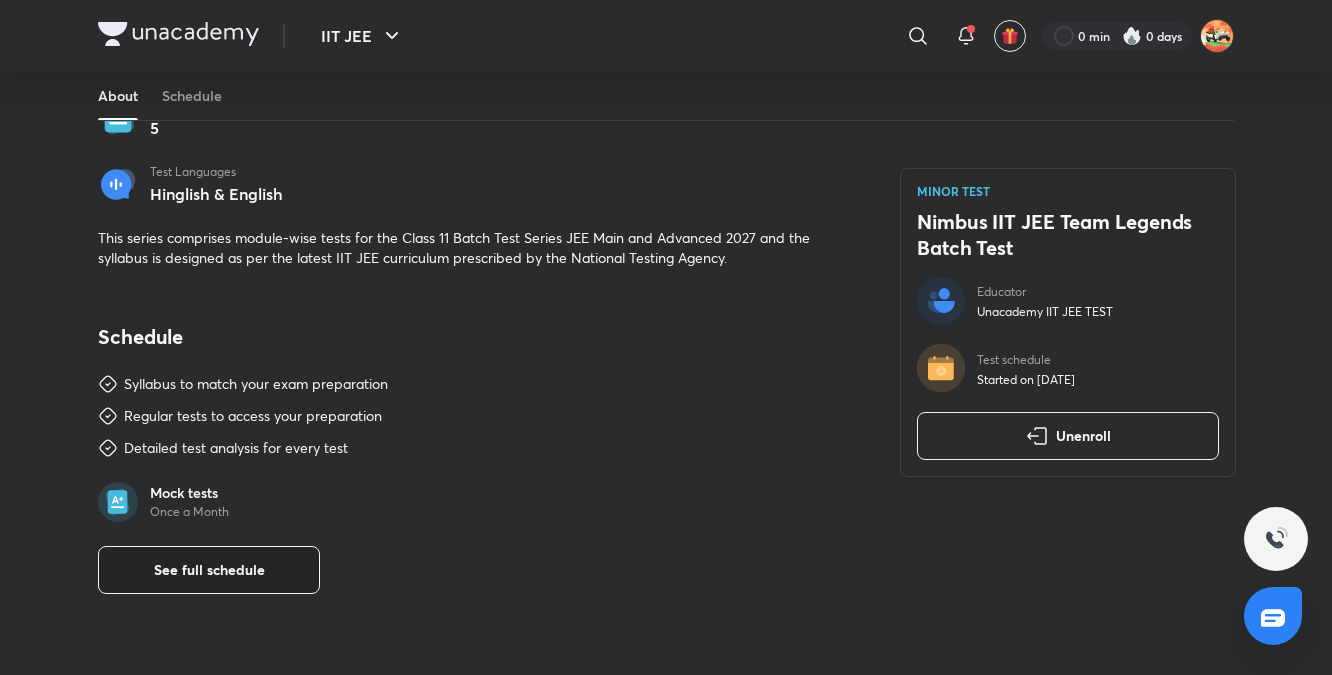click on "See full schedule" at bounding box center [209, 570] 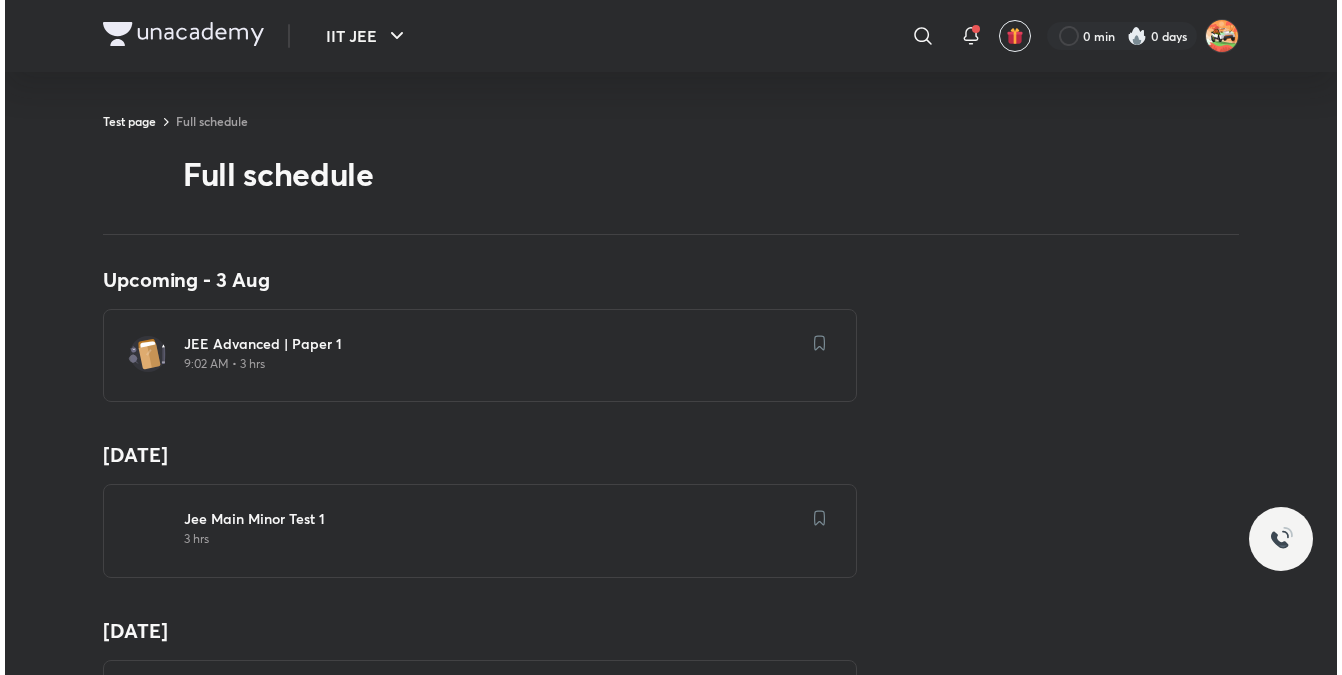 scroll, scrollTop: 0, scrollLeft: 0, axis: both 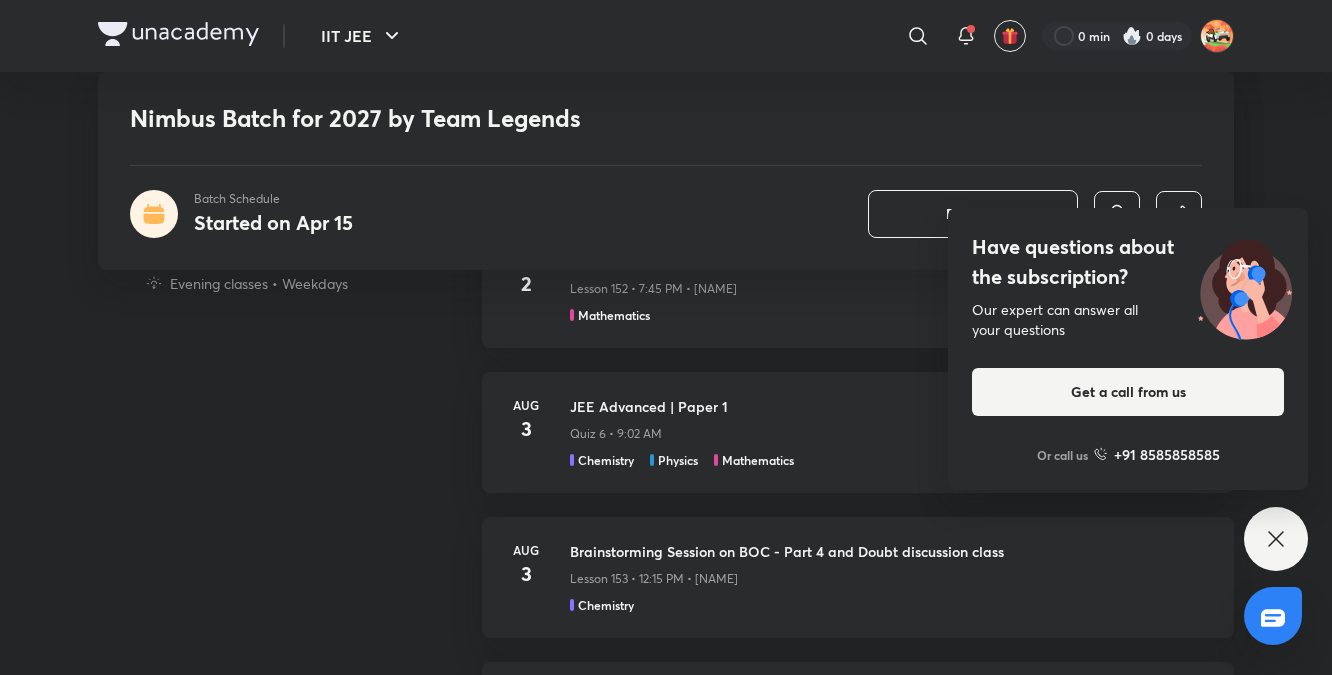 click on "Have questions about the subscription? Our expert can answer all your questions Get a call from us Or call us +91 8585858585" at bounding box center [1276, 539] 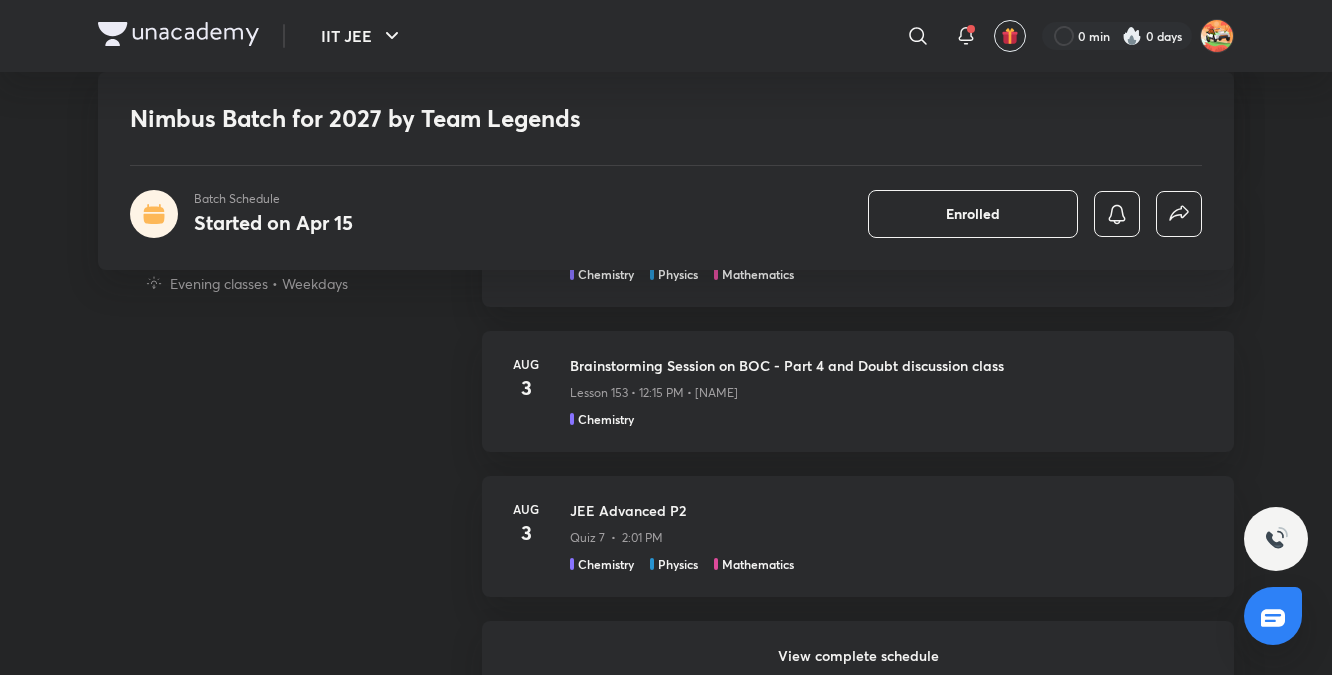 scroll, scrollTop: 1686, scrollLeft: 0, axis: vertical 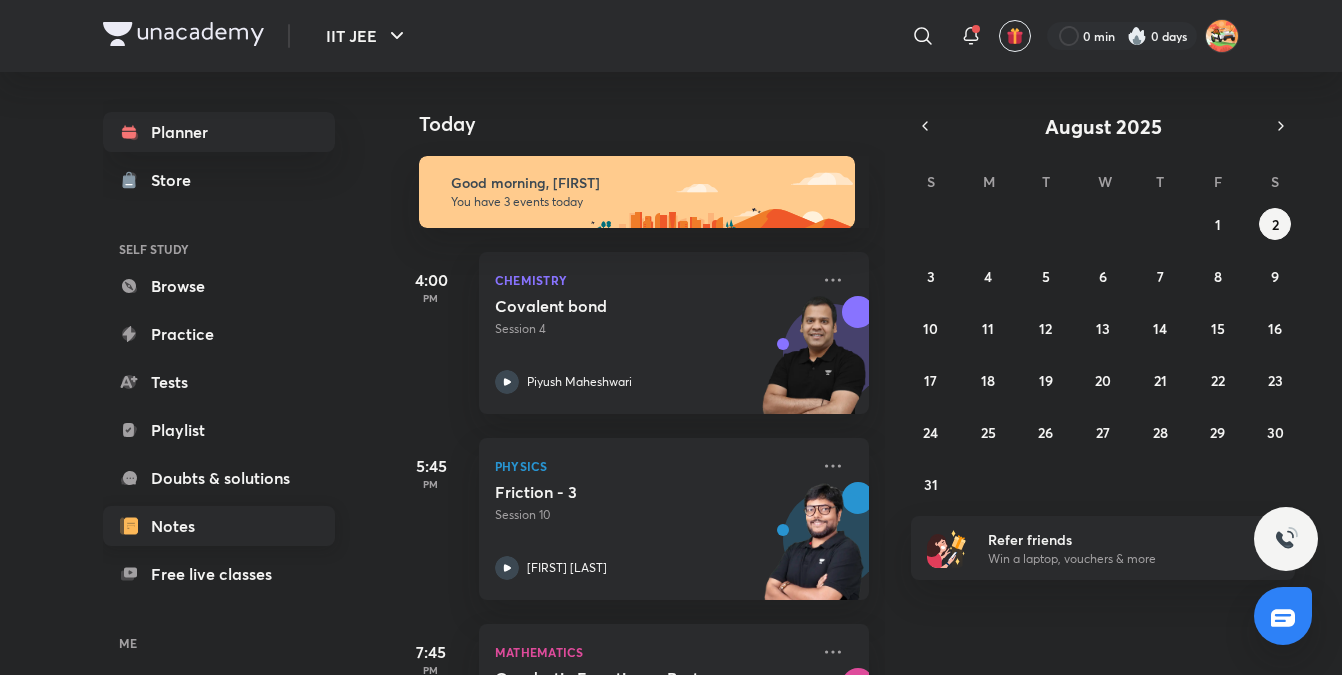 click on "Notes" at bounding box center (219, 526) 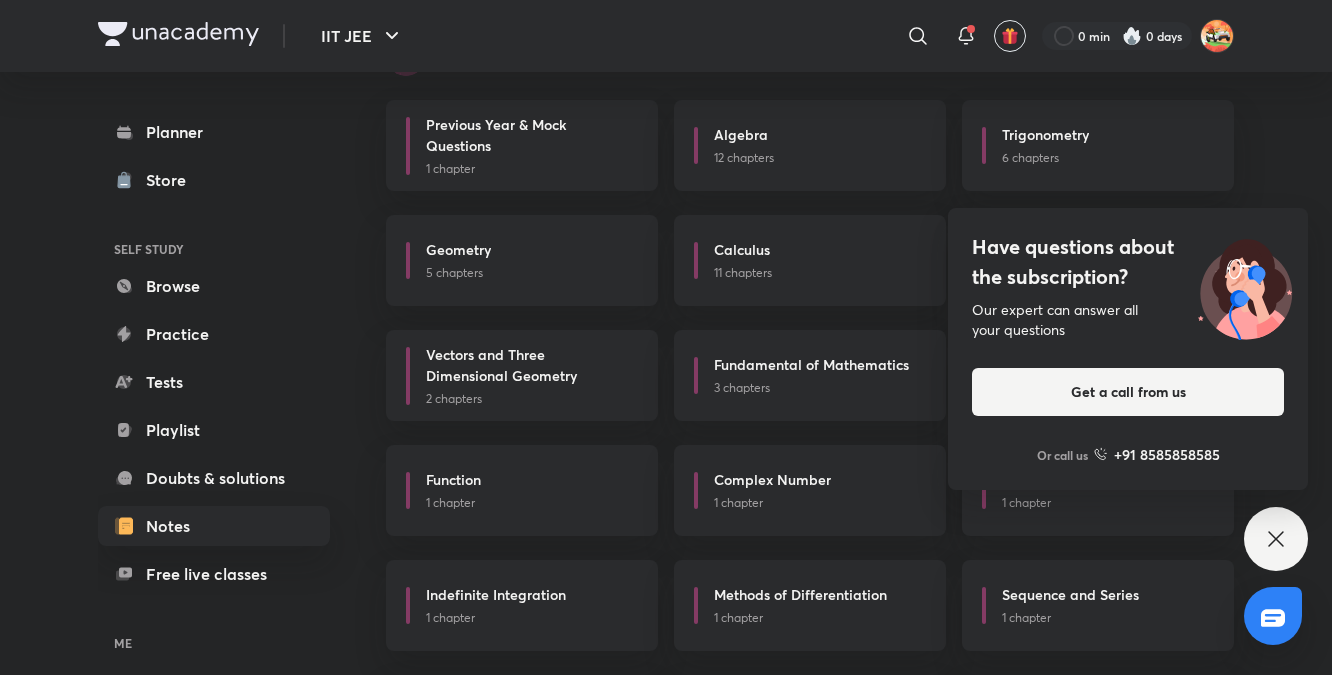 scroll, scrollTop: 2027, scrollLeft: 0, axis: vertical 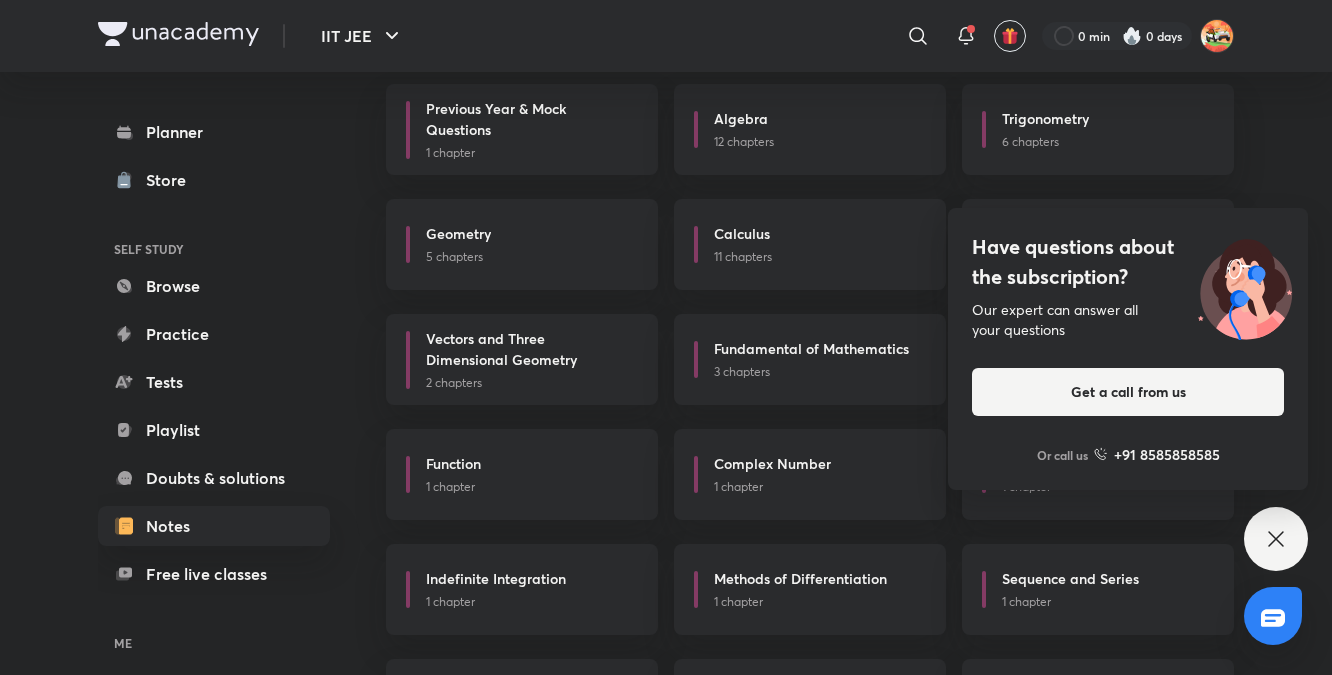 click 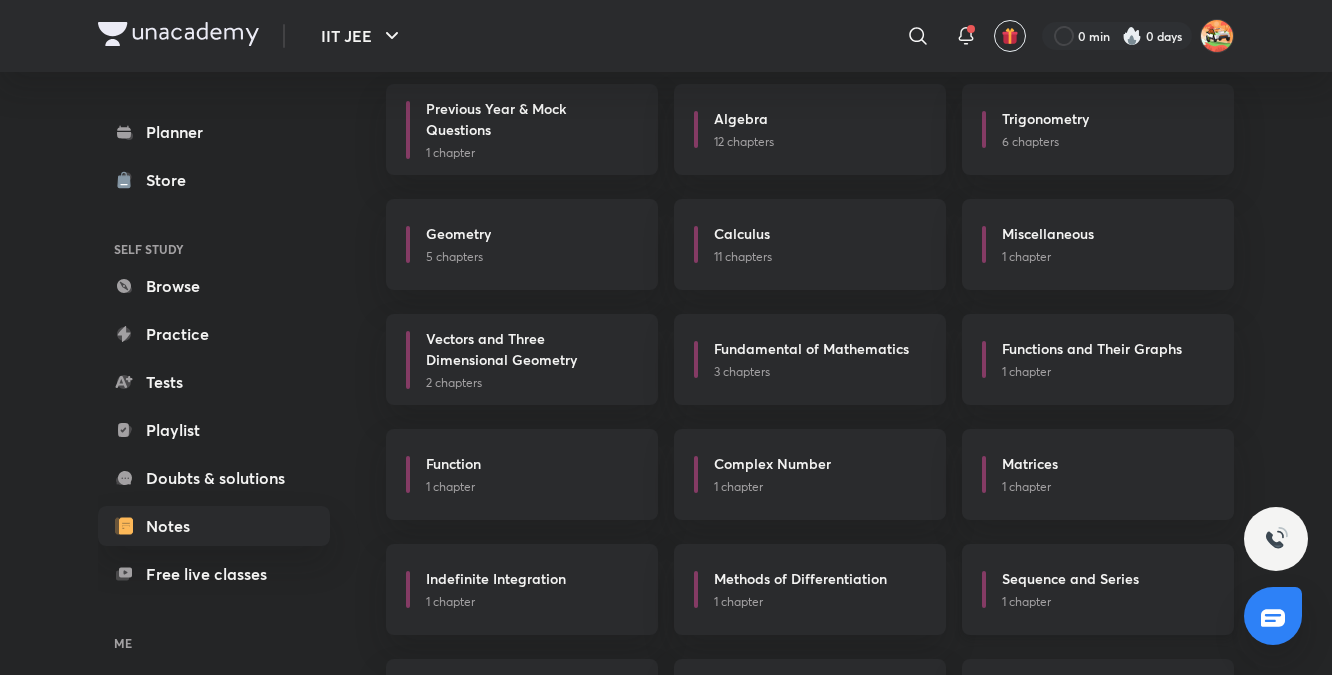 click on "Sequence and Series" at bounding box center [1070, 578] 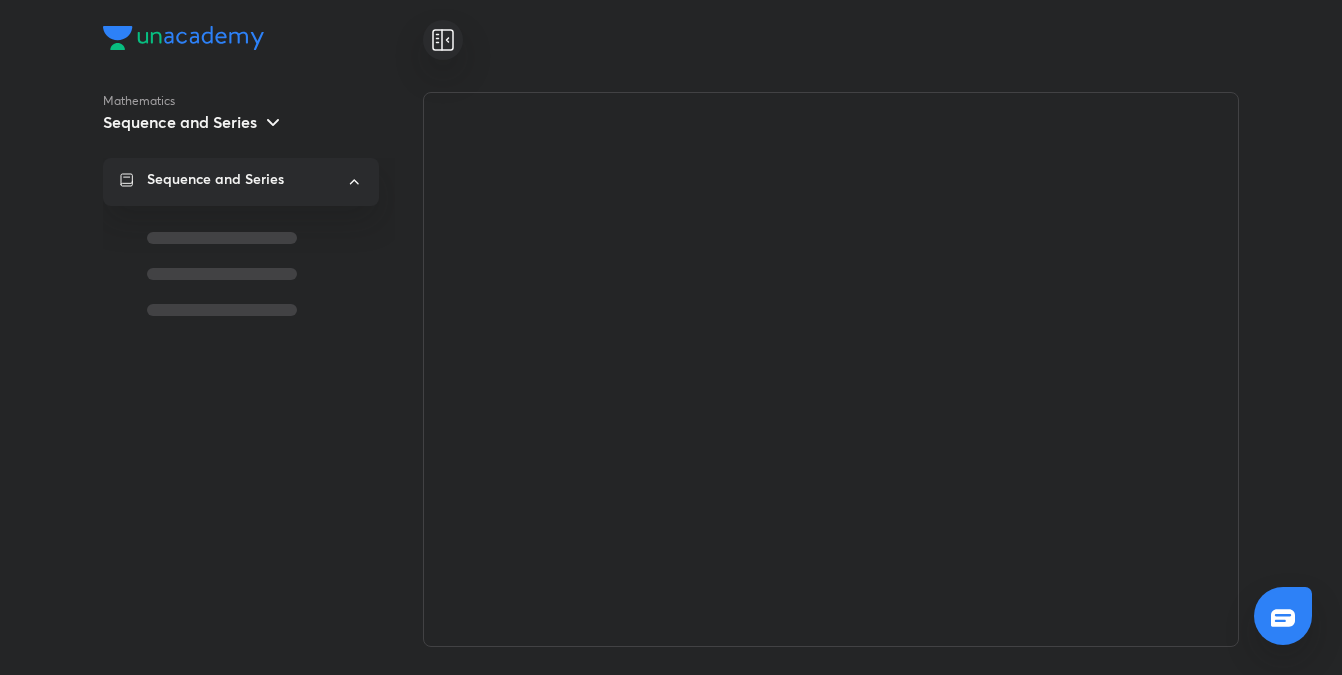 scroll, scrollTop: 0, scrollLeft: 0, axis: both 